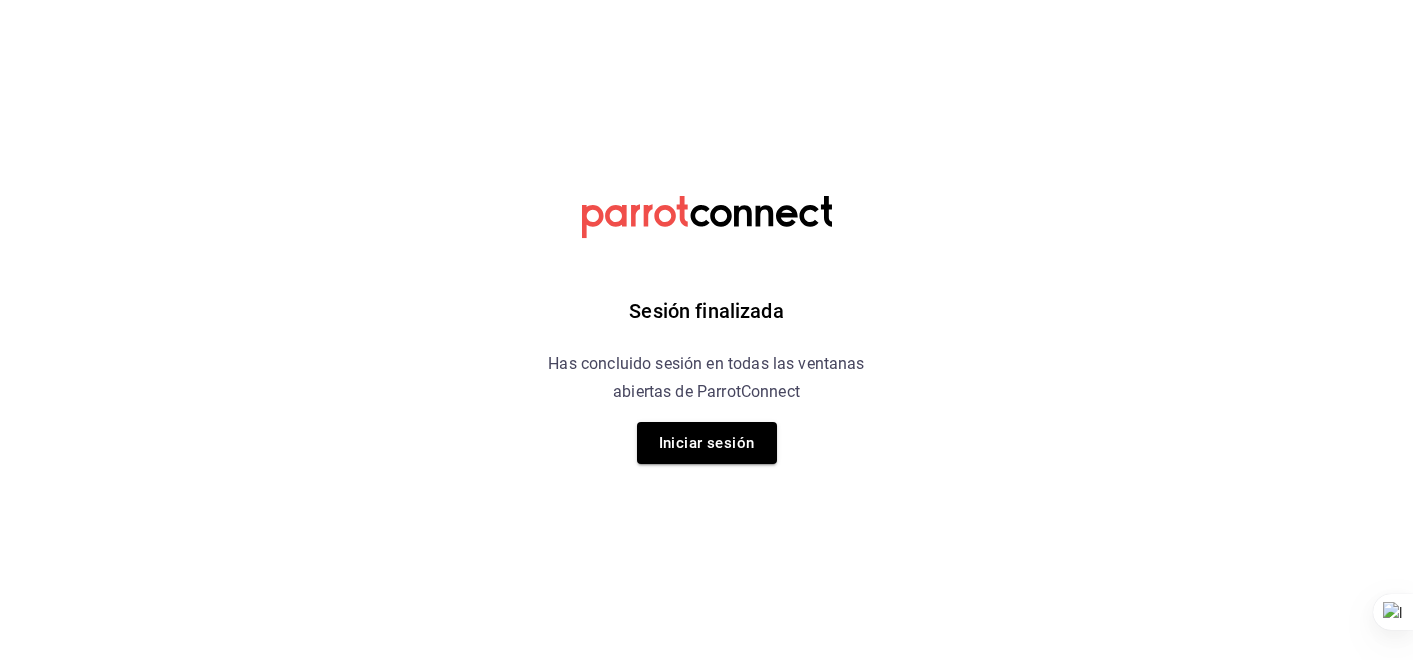 scroll, scrollTop: 0, scrollLeft: 0, axis: both 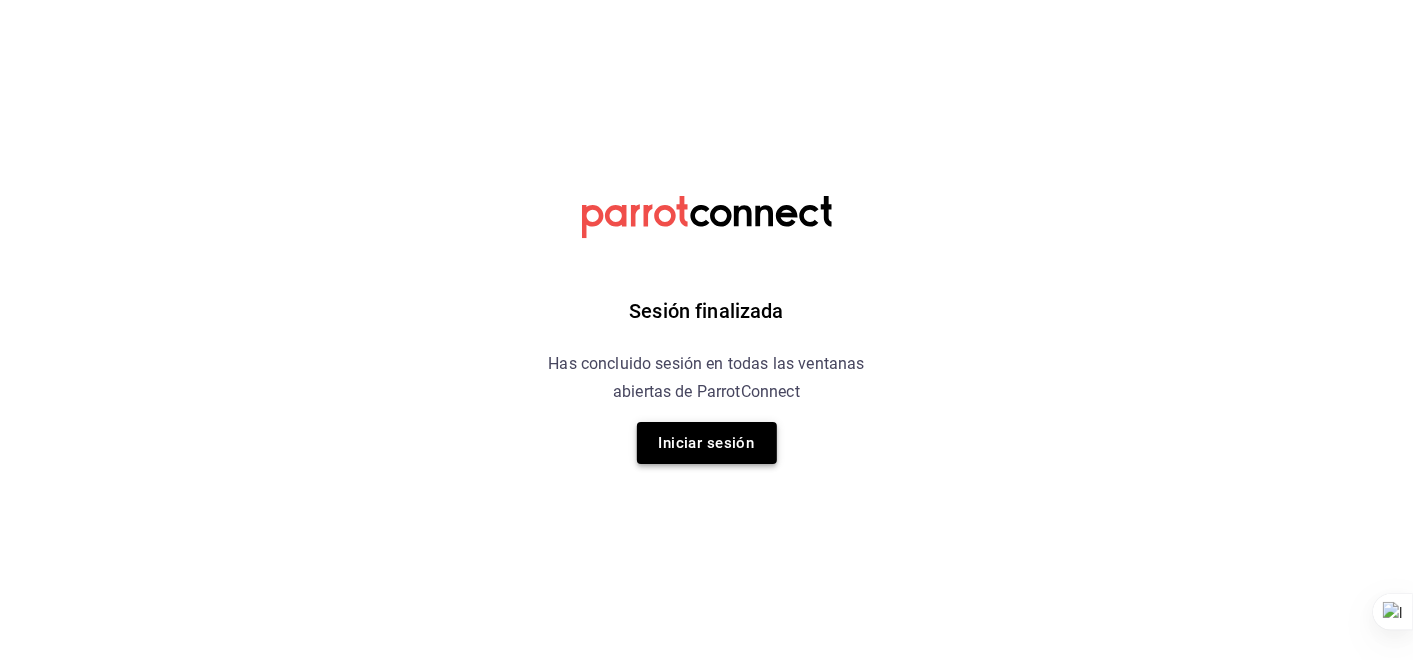 click on "Iniciar sesión" at bounding box center (707, 443) 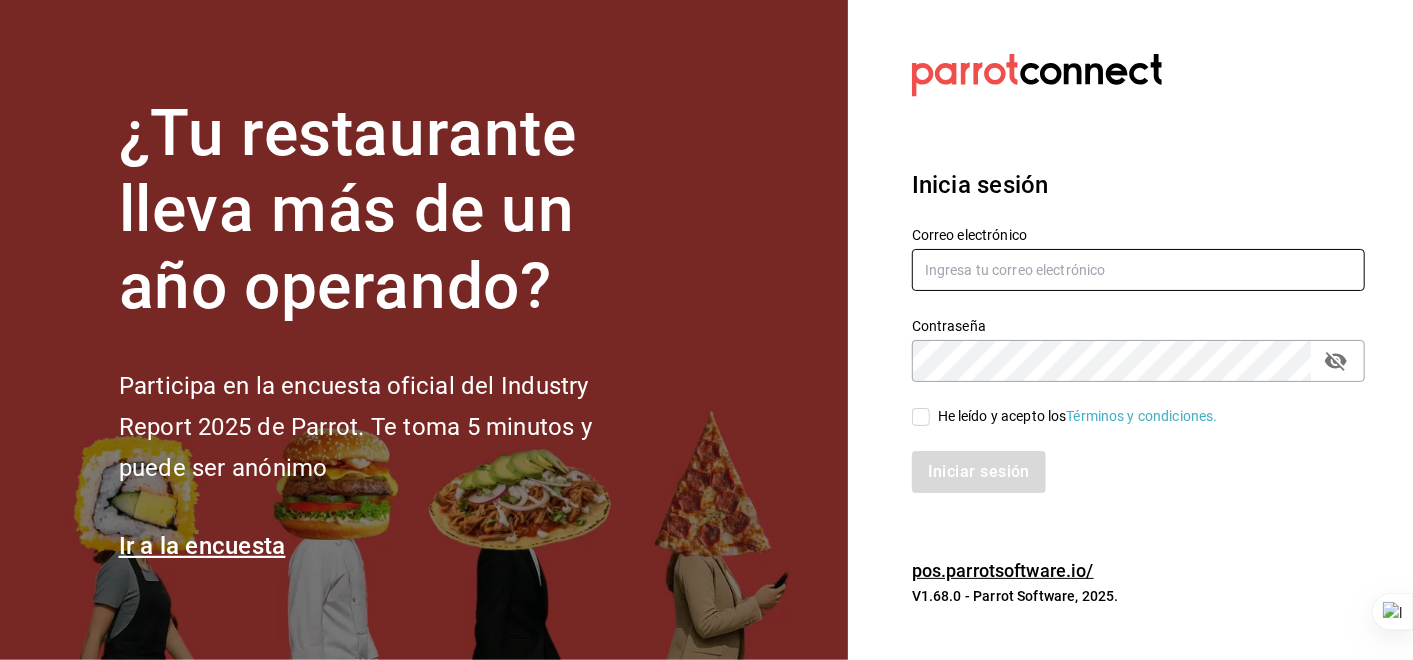 type on "manuel.barreiro@grupocosteno.com" 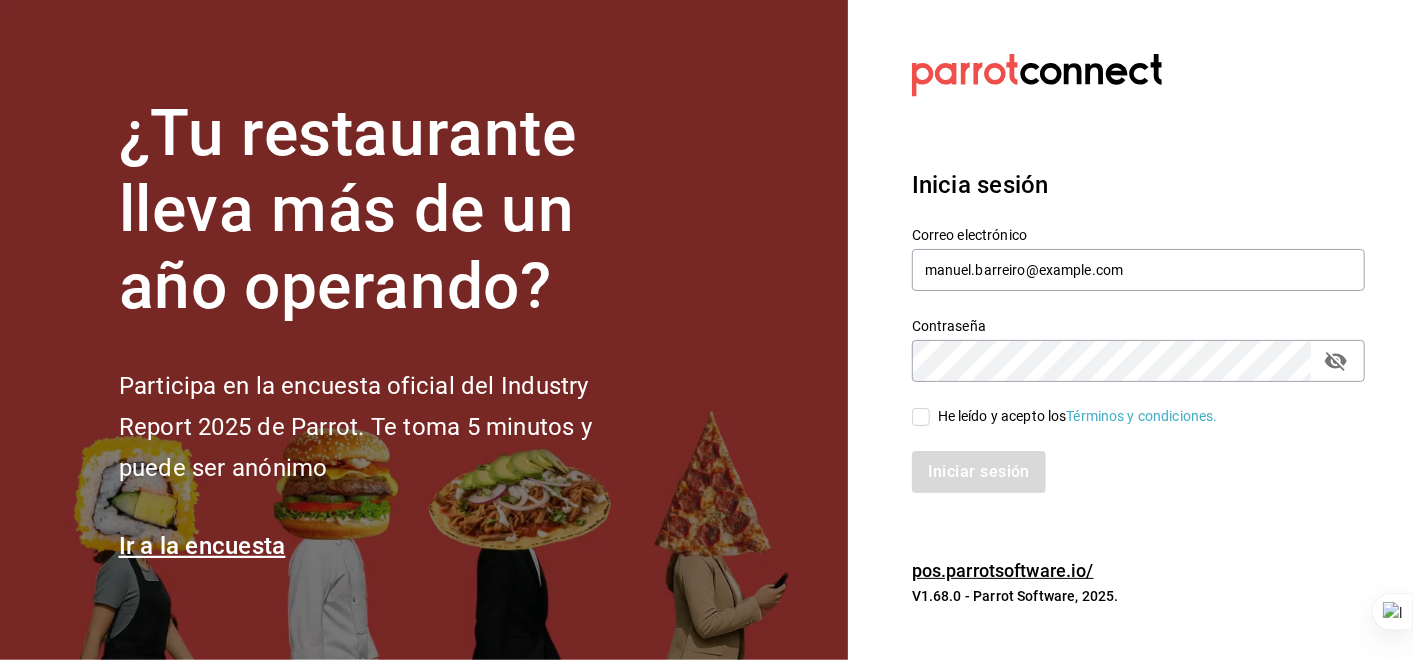 click on "He leído y acepto los  Términos y condiciones." at bounding box center [921, 417] 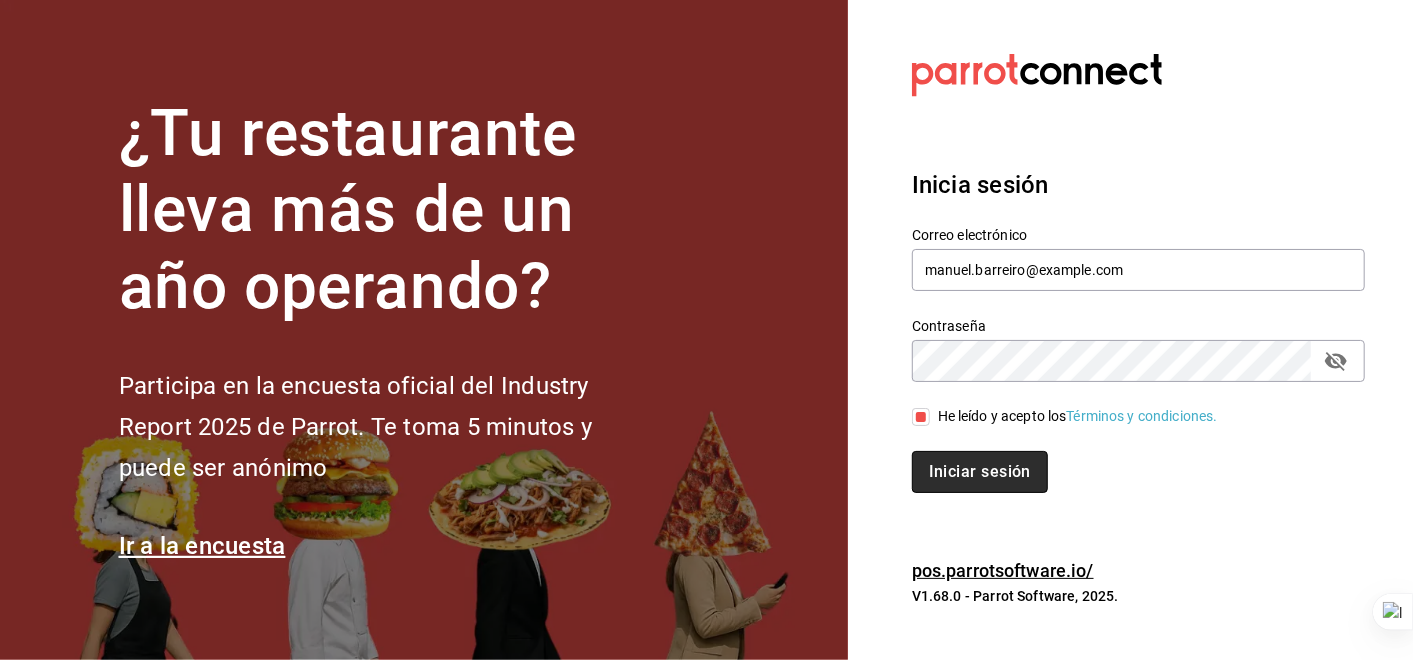 click on "Iniciar sesión" at bounding box center (980, 472) 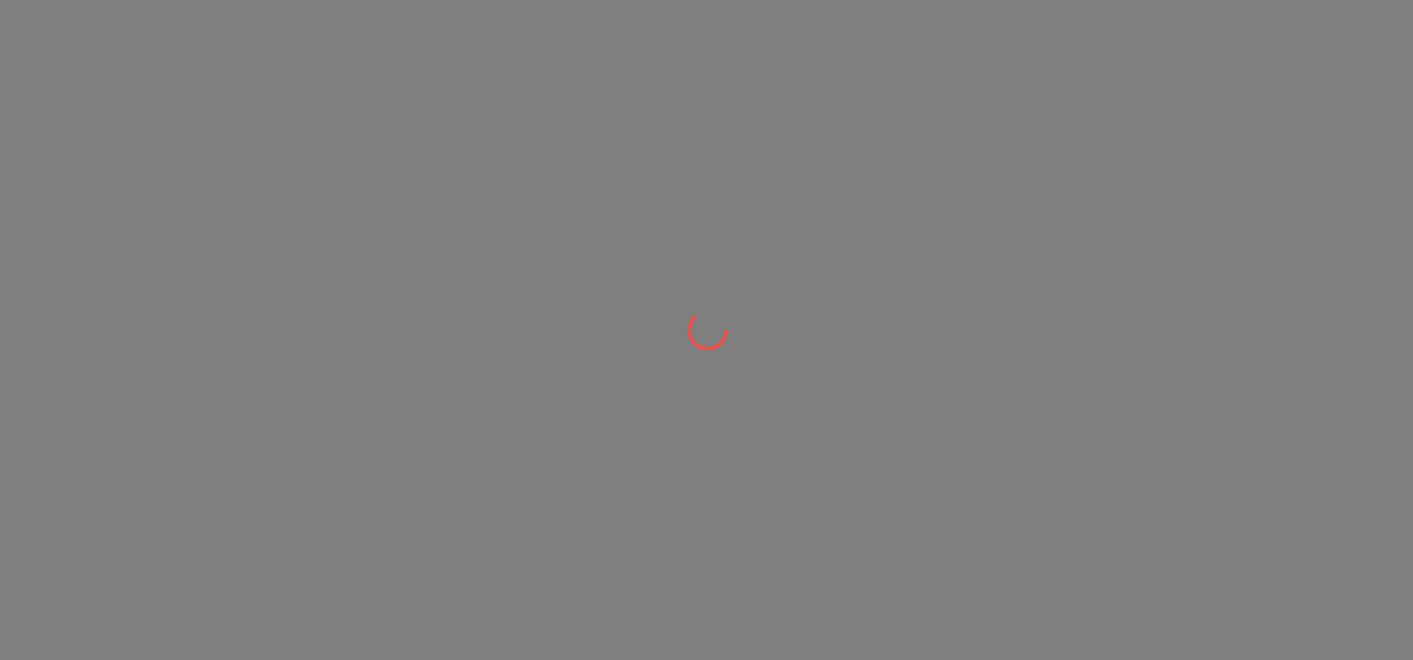 scroll, scrollTop: 0, scrollLeft: 0, axis: both 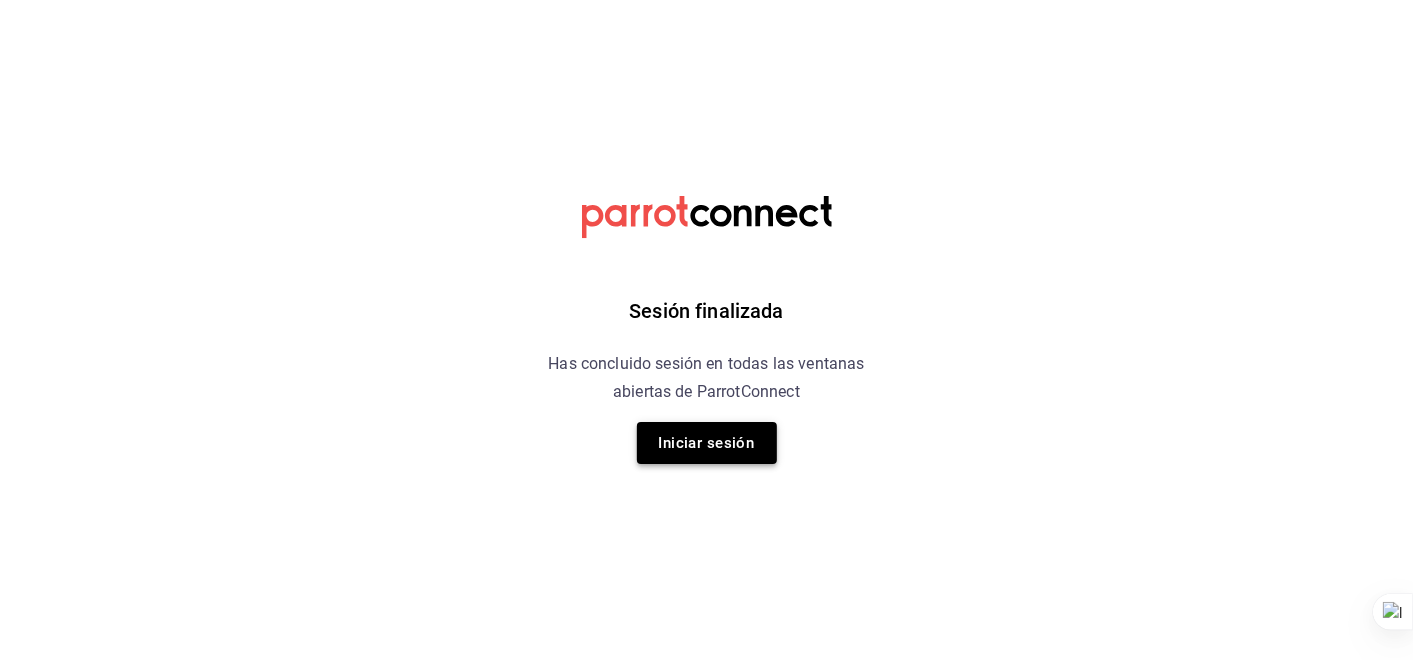 click on "Iniciar sesión" at bounding box center (707, 443) 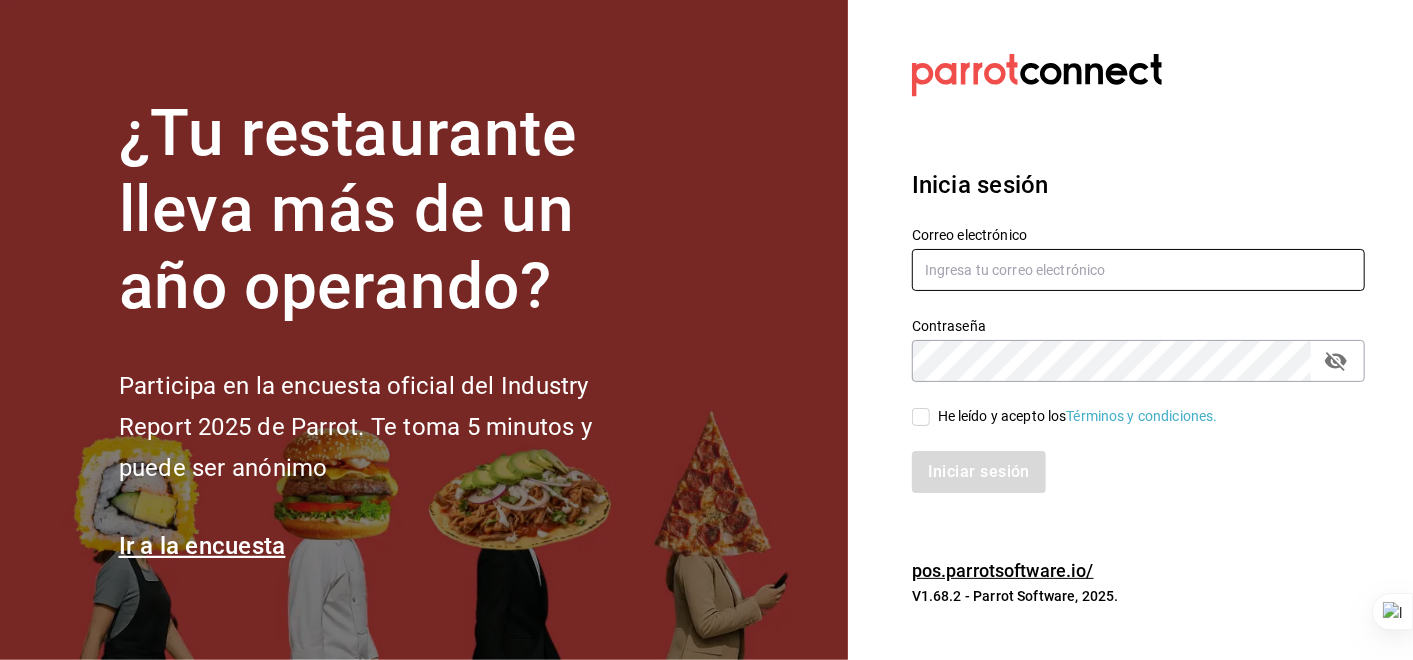 type on "[NAME]@[DOMAIN]" 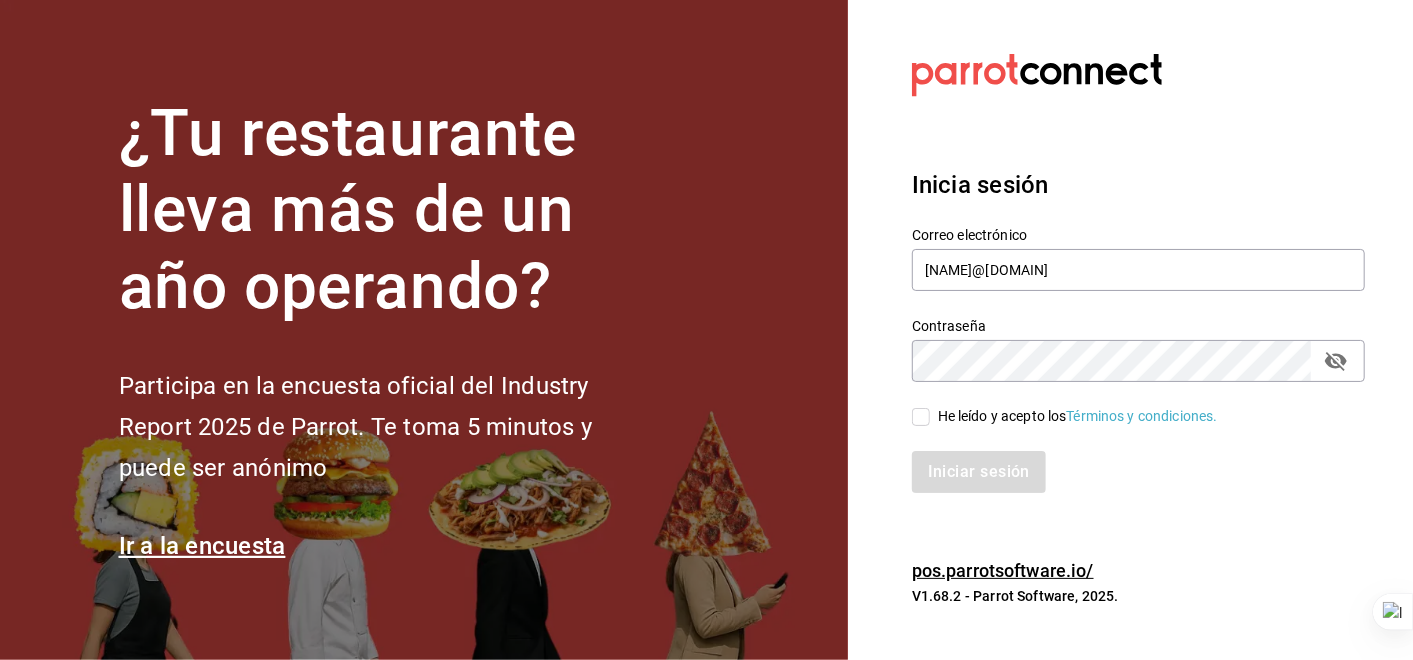 click on "He leído y acepto los  Términos y condiciones." at bounding box center (921, 417) 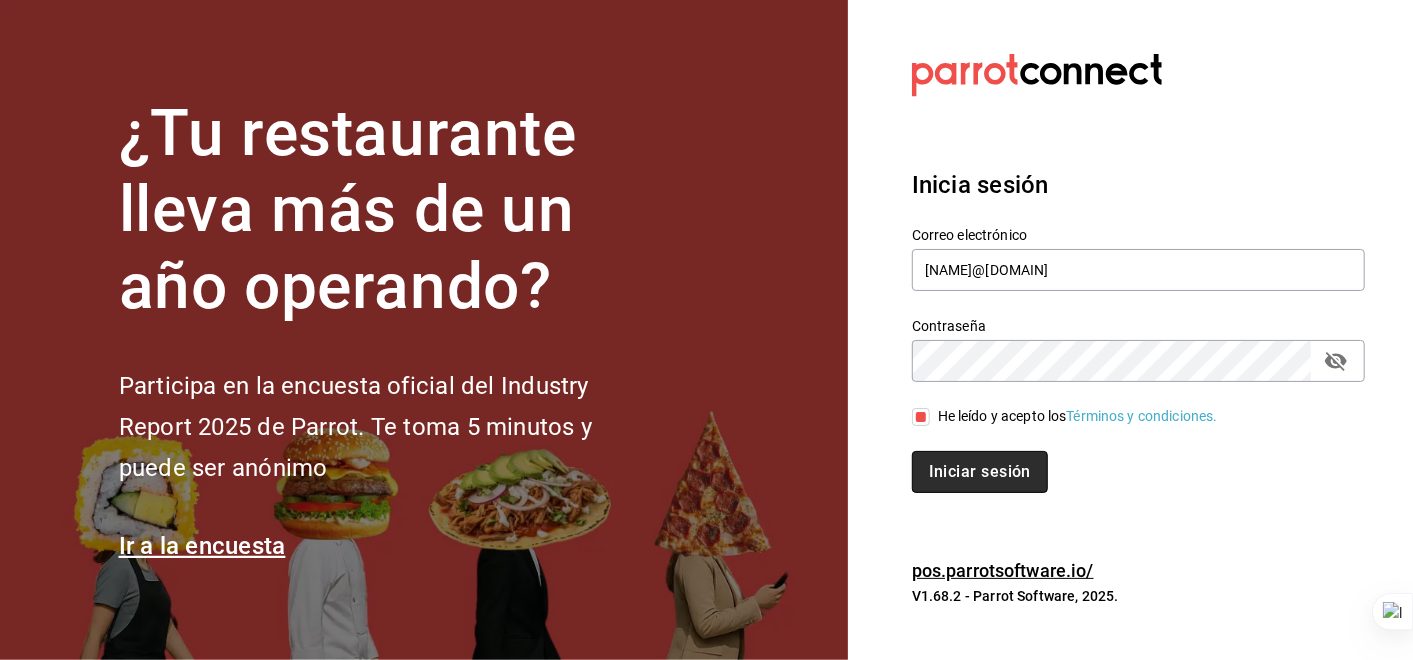 click on "Iniciar sesión" at bounding box center [980, 472] 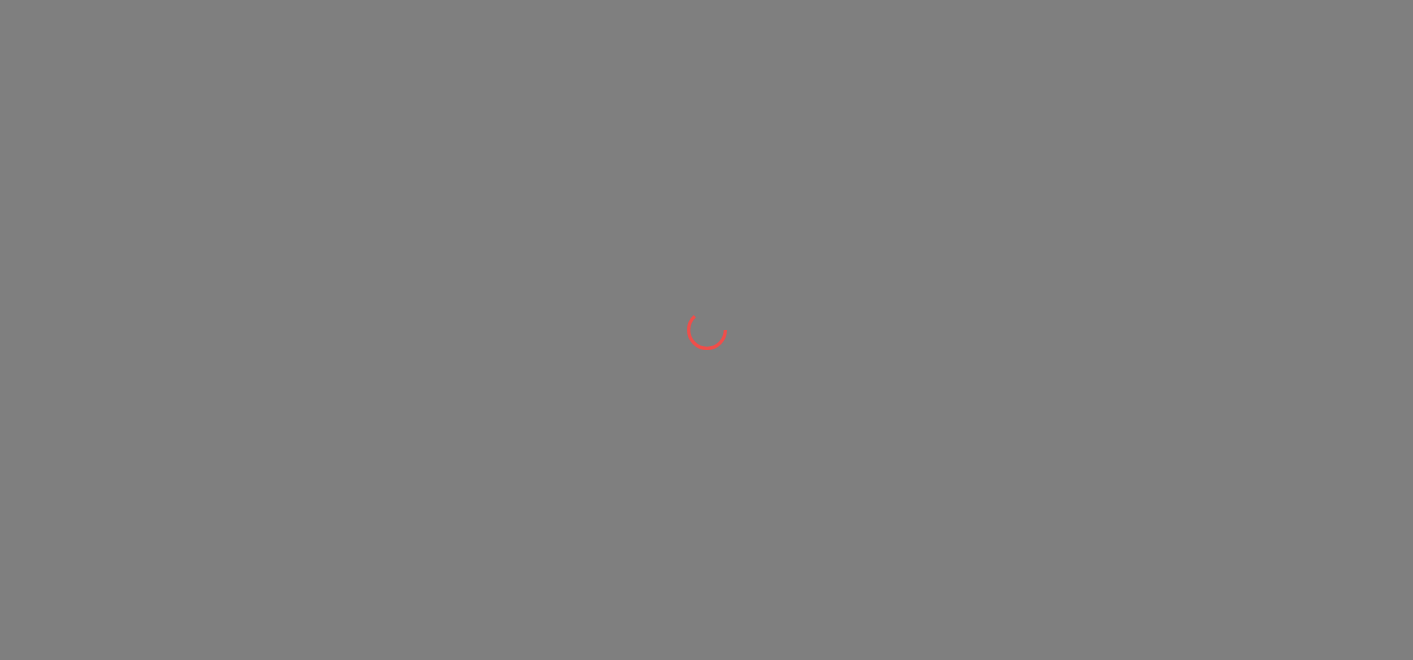 scroll, scrollTop: 0, scrollLeft: 0, axis: both 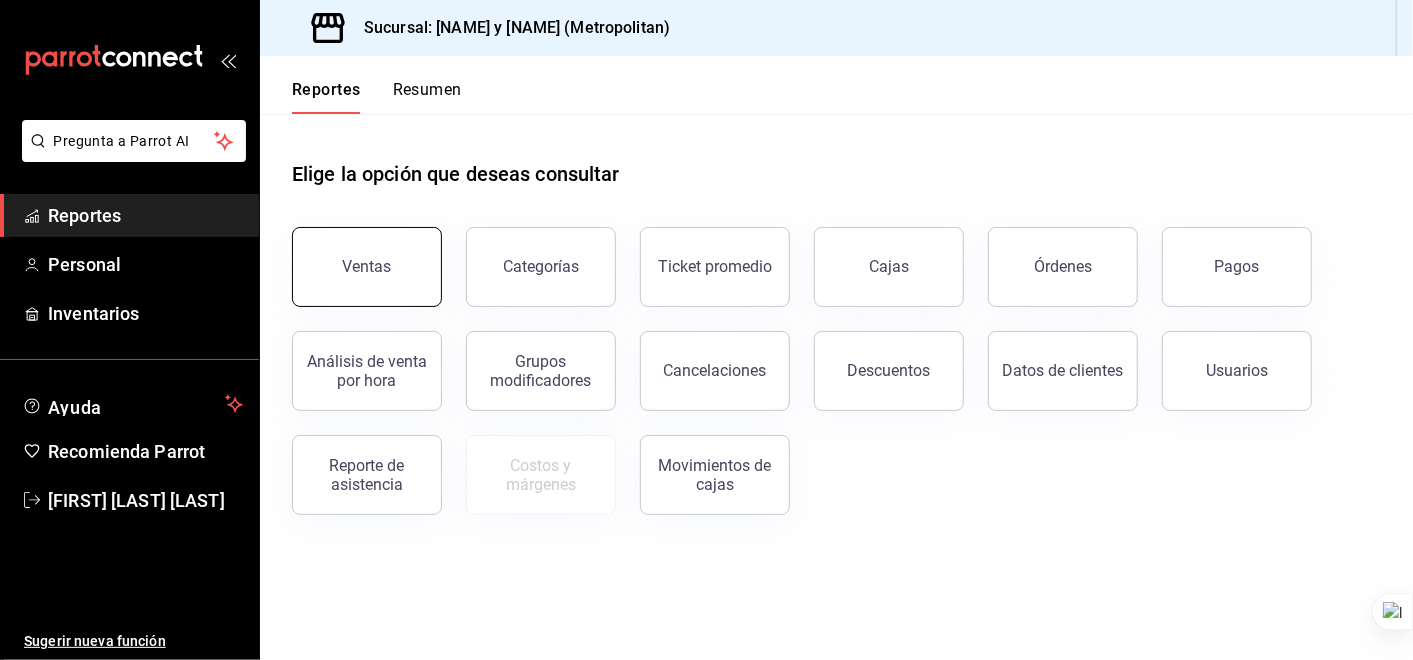 click on "Ventas" at bounding box center [367, 266] 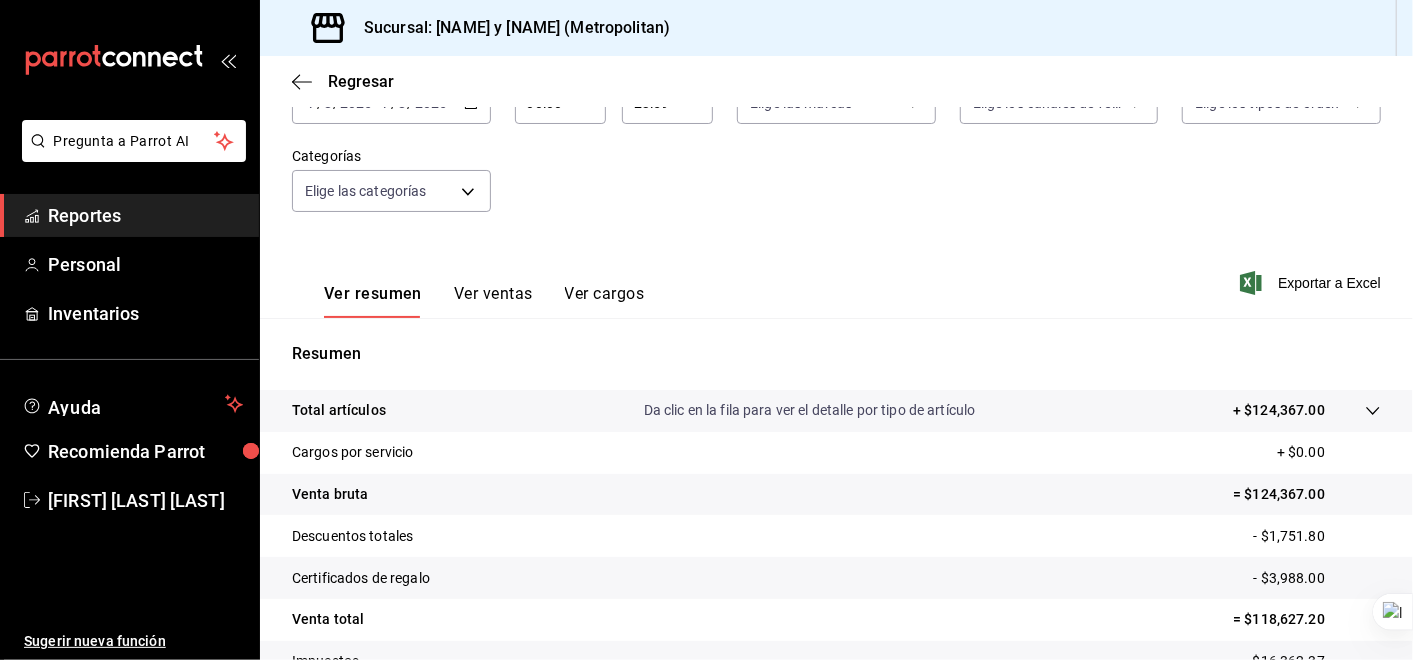 scroll, scrollTop: 162, scrollLeft: 0, axis: vertical 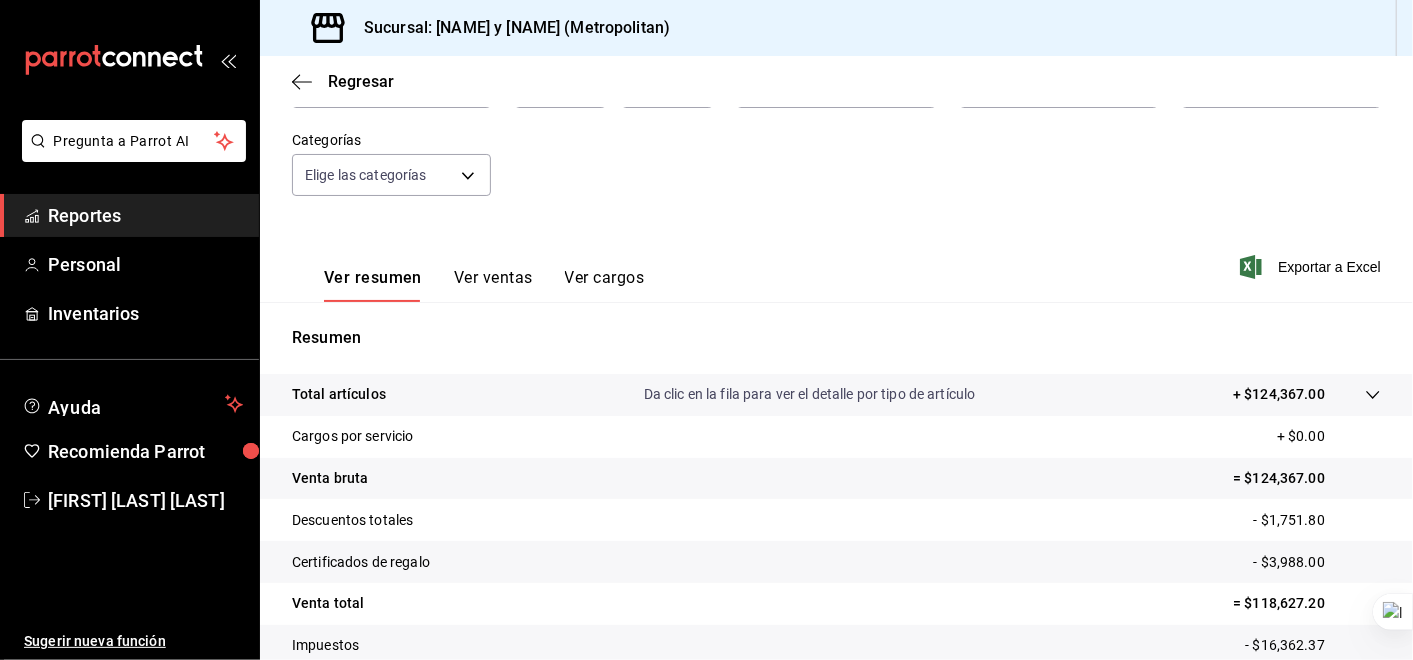click 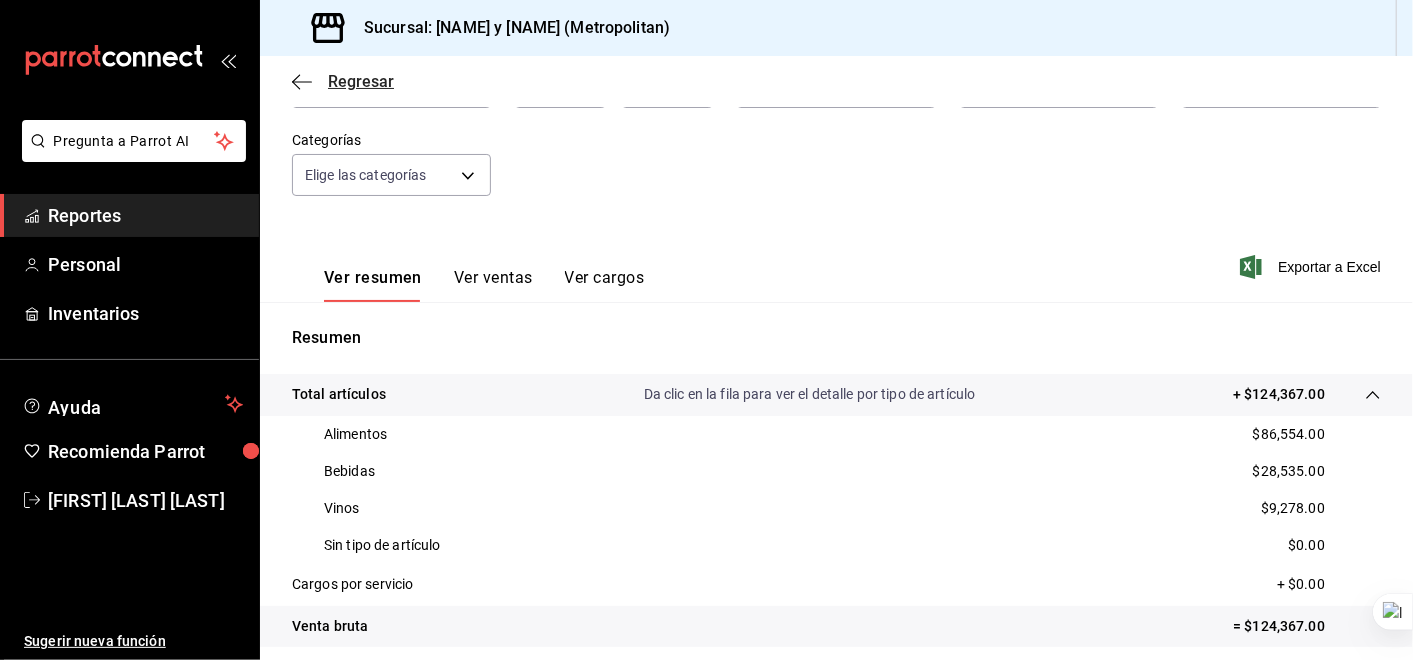click 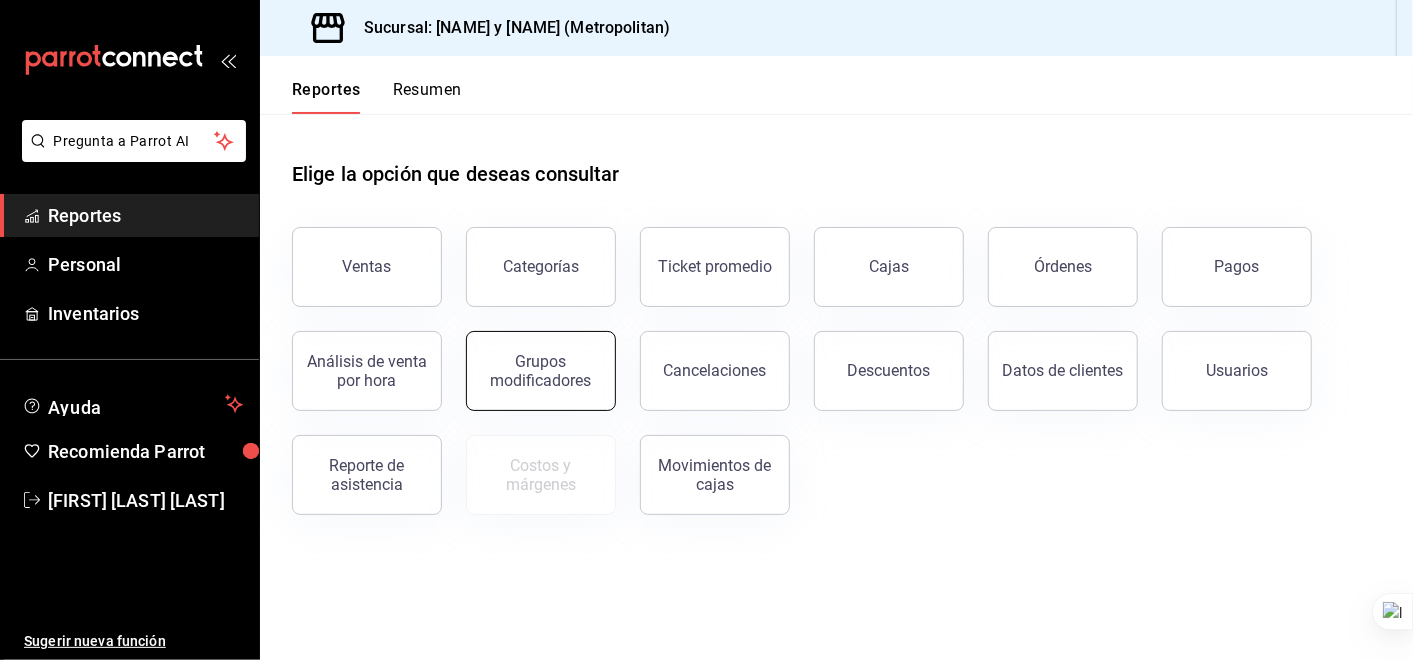 click on "Grupos modificadores" at bounding box center [541, 371] 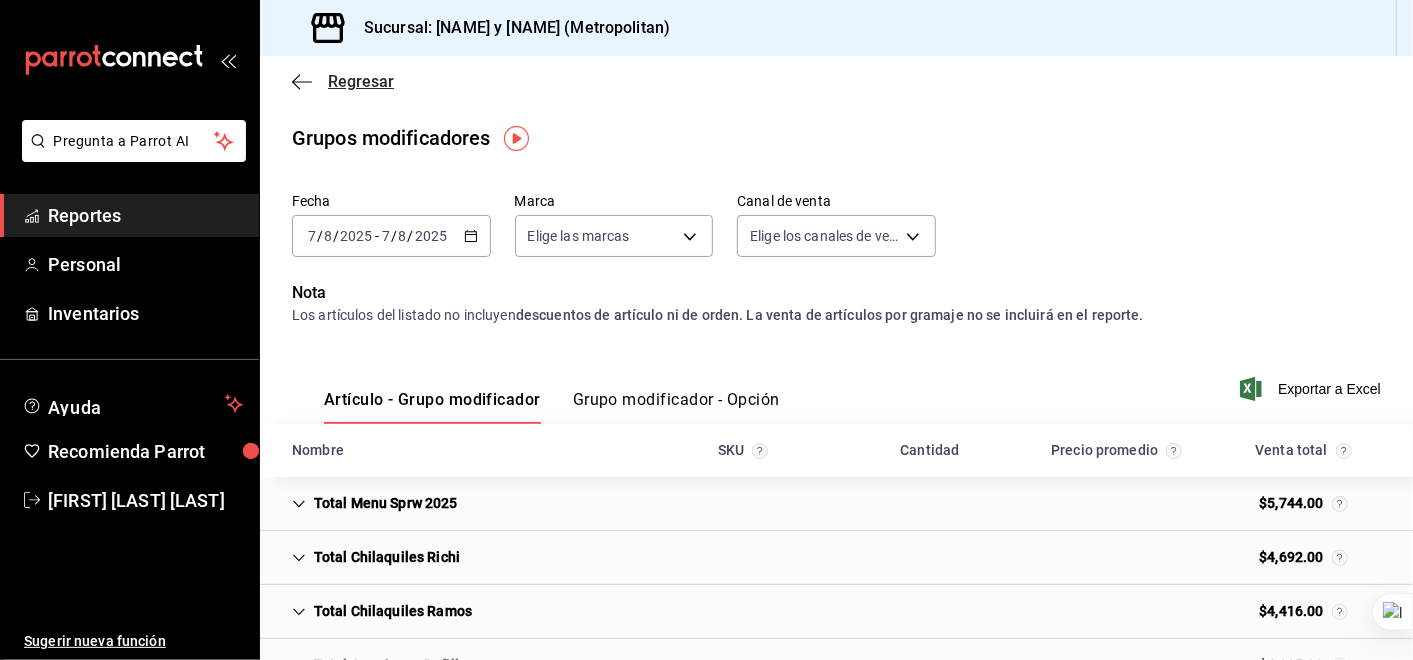 click 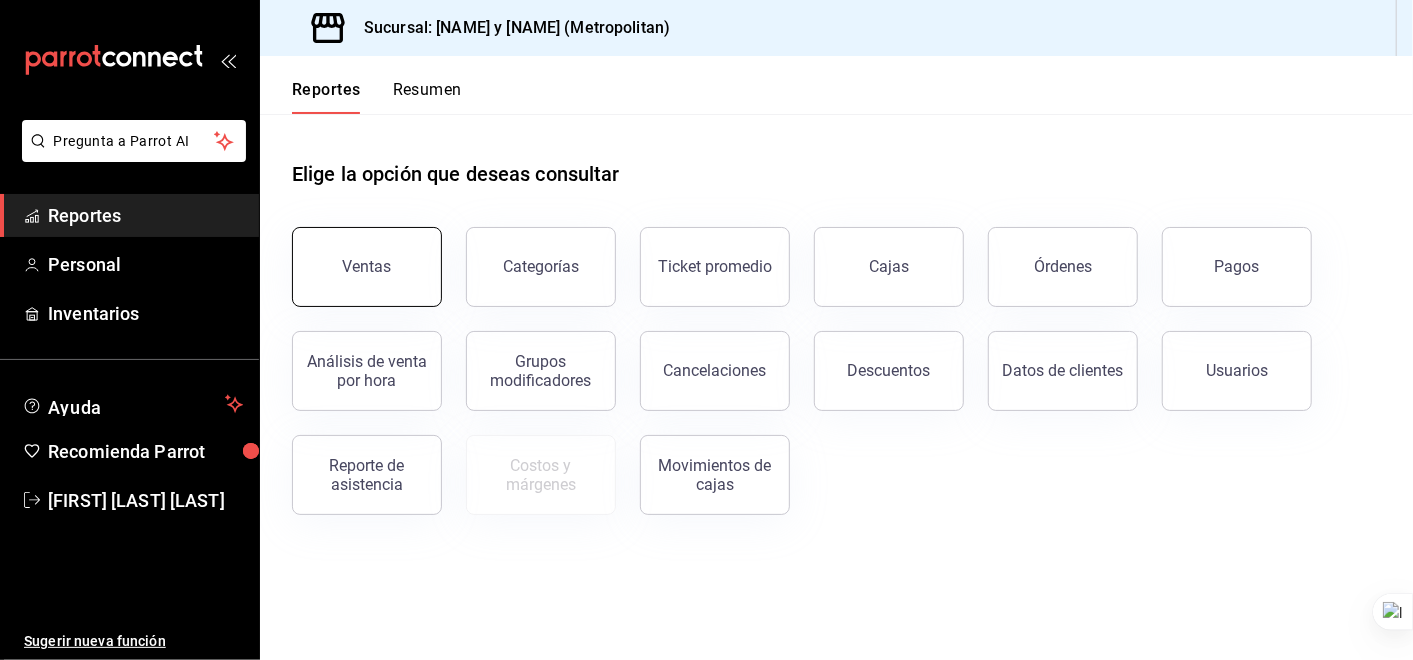click on "Ventas" at bounding box center (367, 267) 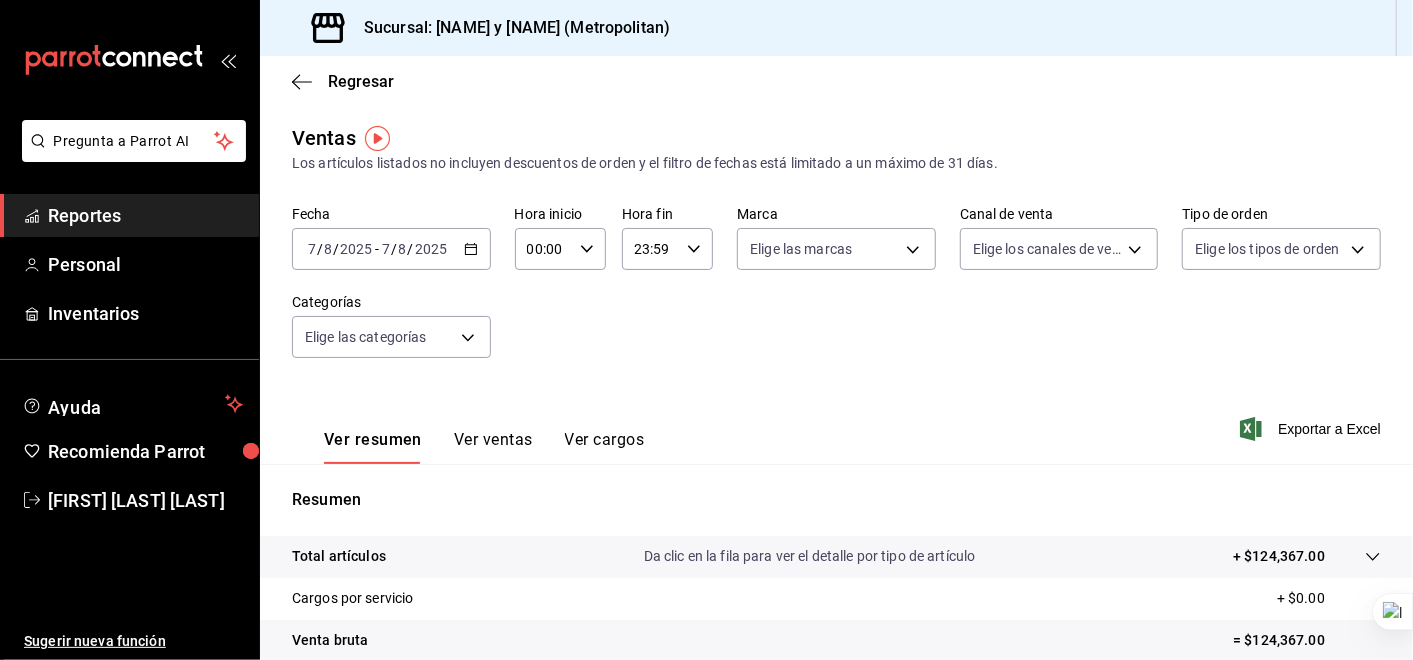 click 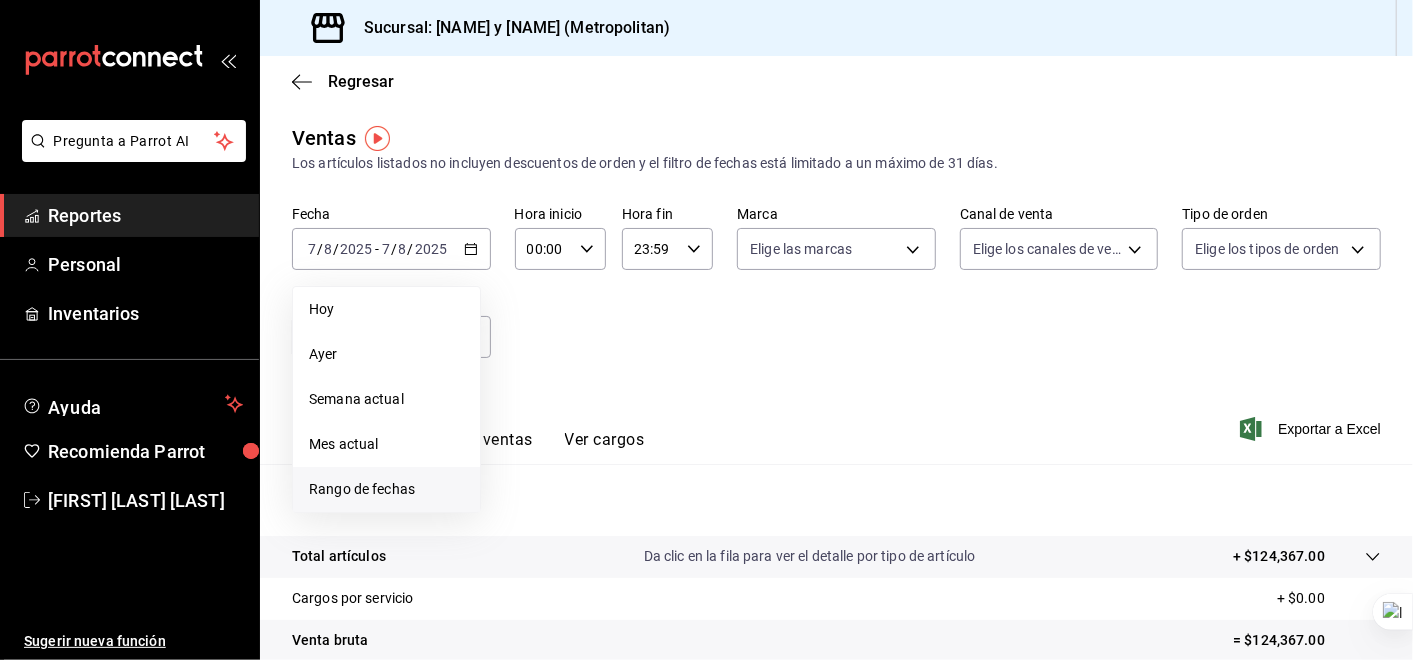 click on "Rango de fechas" at bounding box center [386, 489] 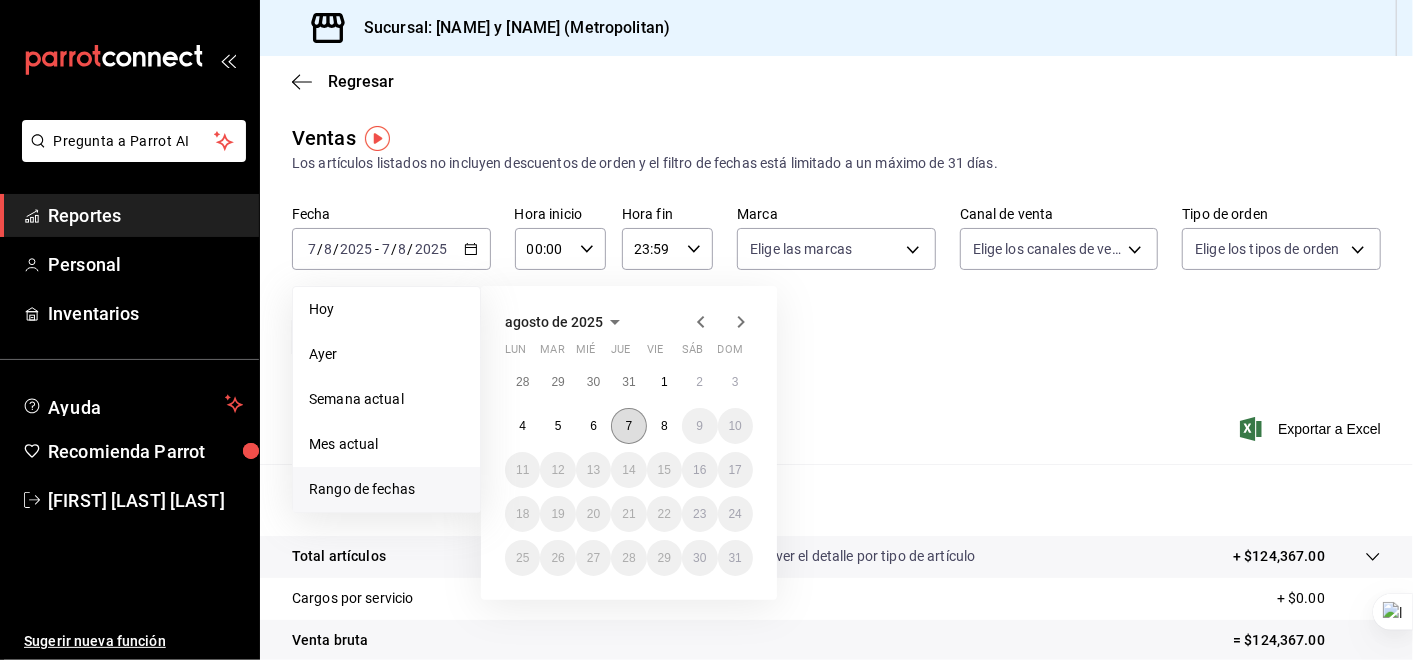 click on "7" at bounding box center [629, 426] 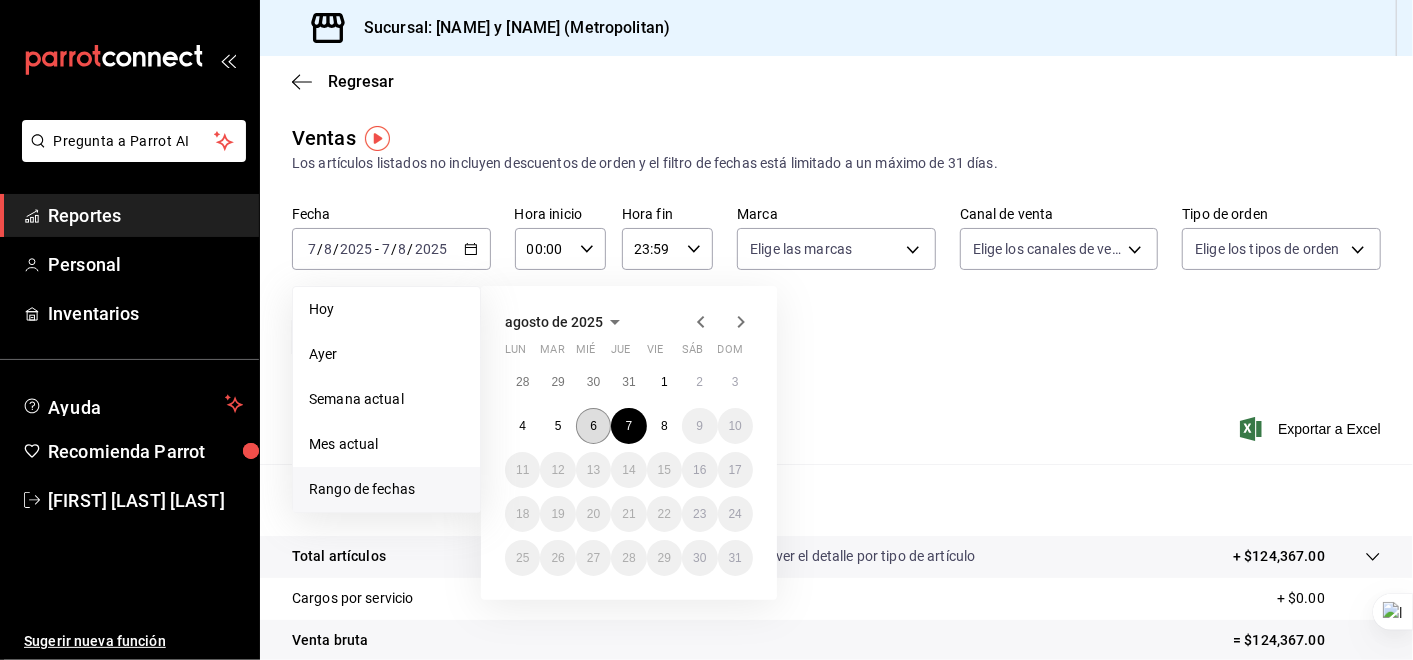 click on "6" at bounding box center [593, 426] 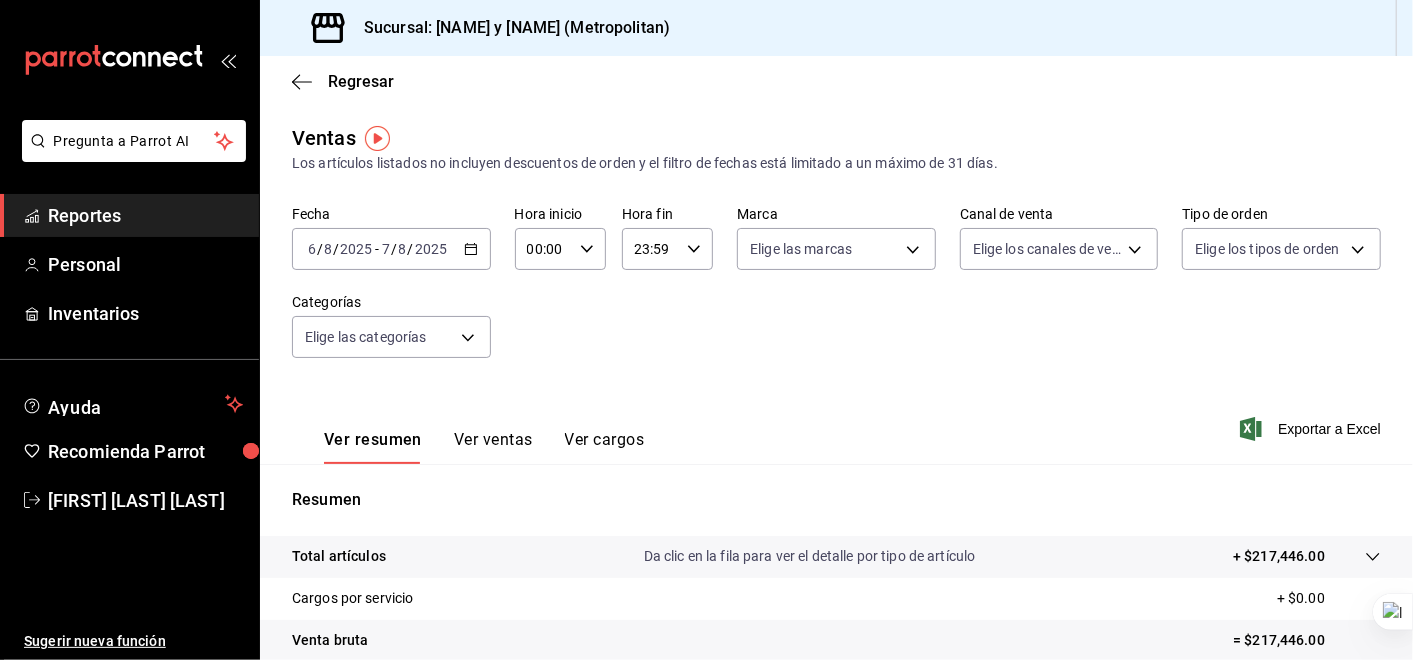 click 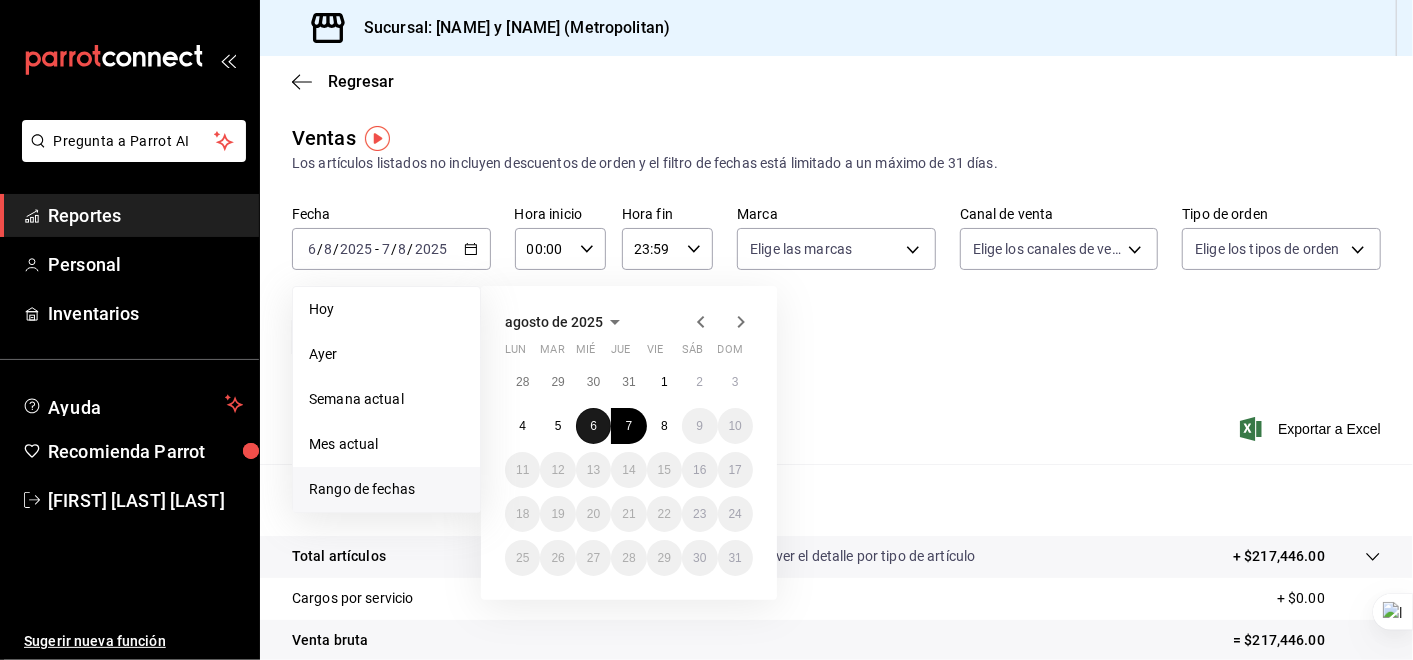 click on "6" at bounding box center (593, 426) 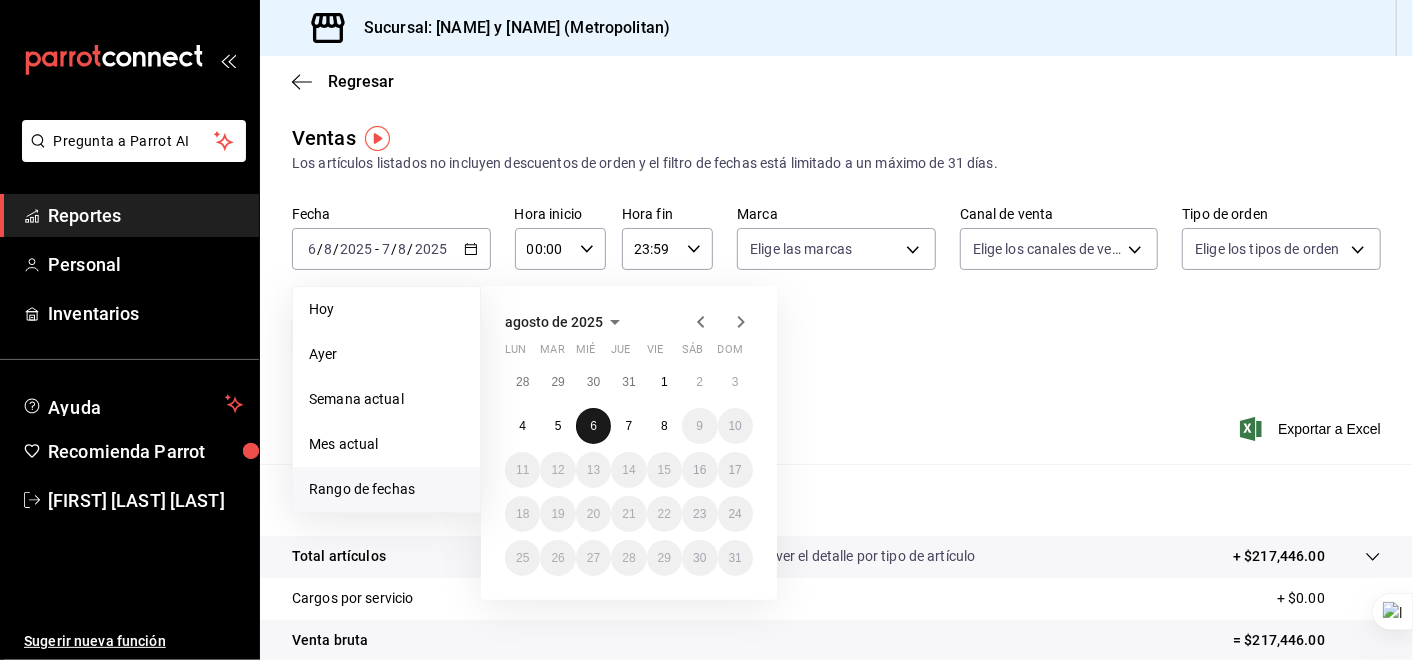 click on "6" at bounding box center (593, 426) 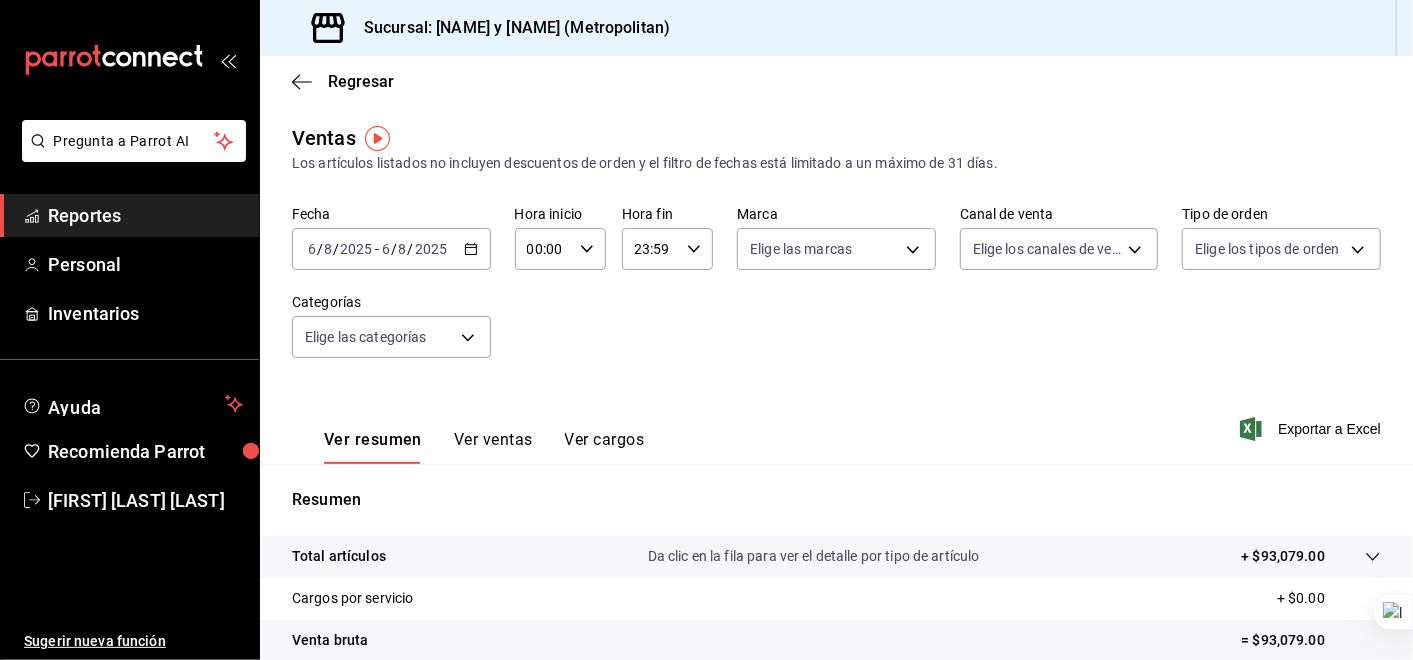 scroll, scrollTop: 298, scrollLeft: 0, axis: vertical 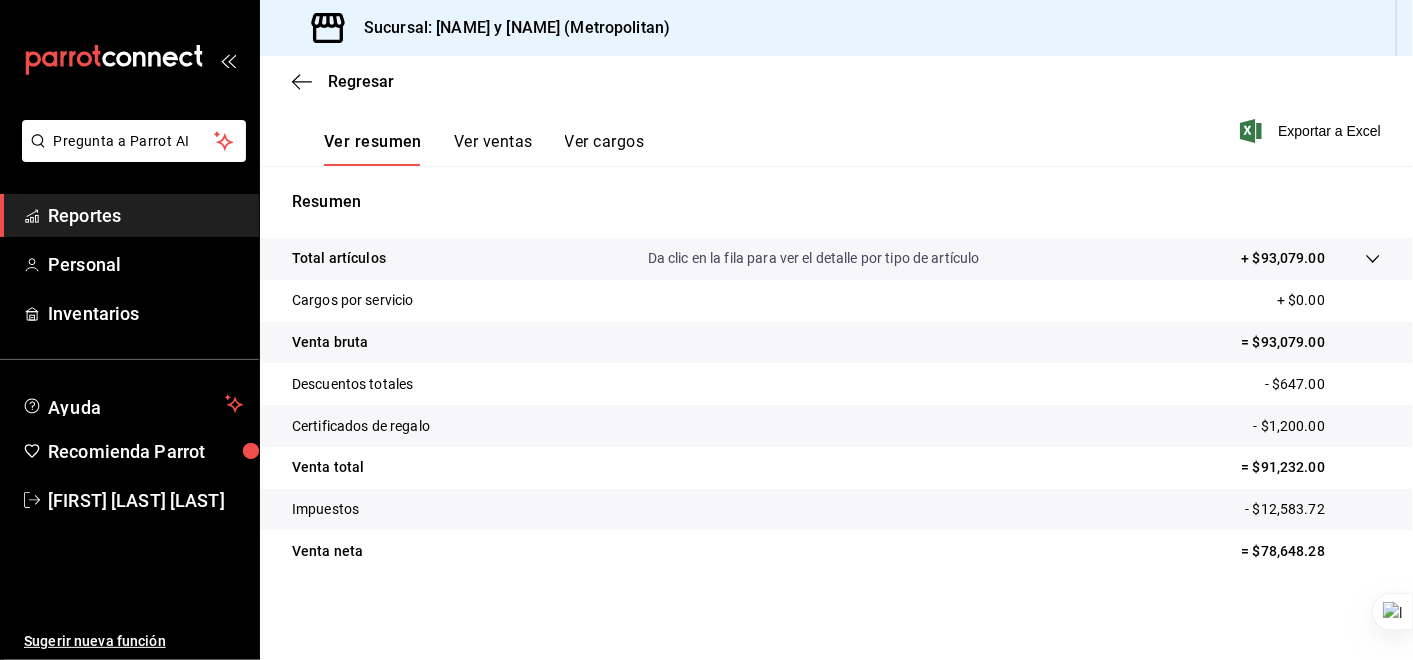 click 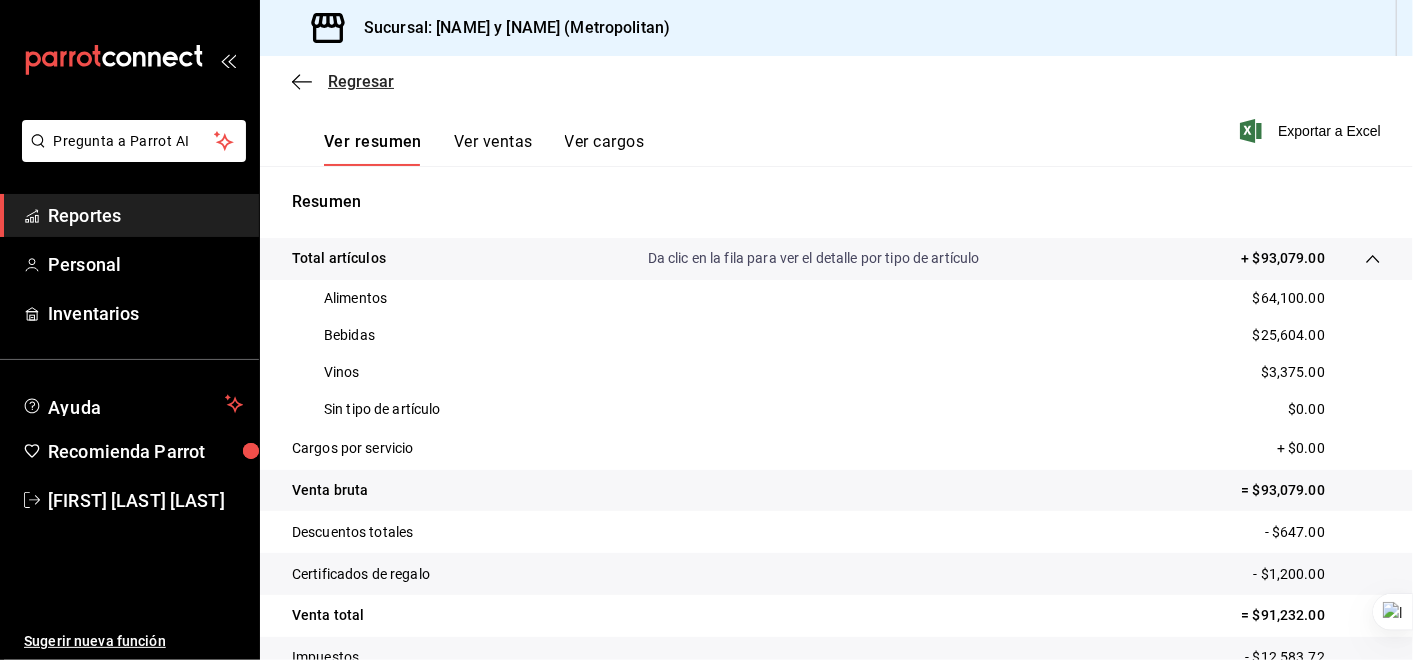 click 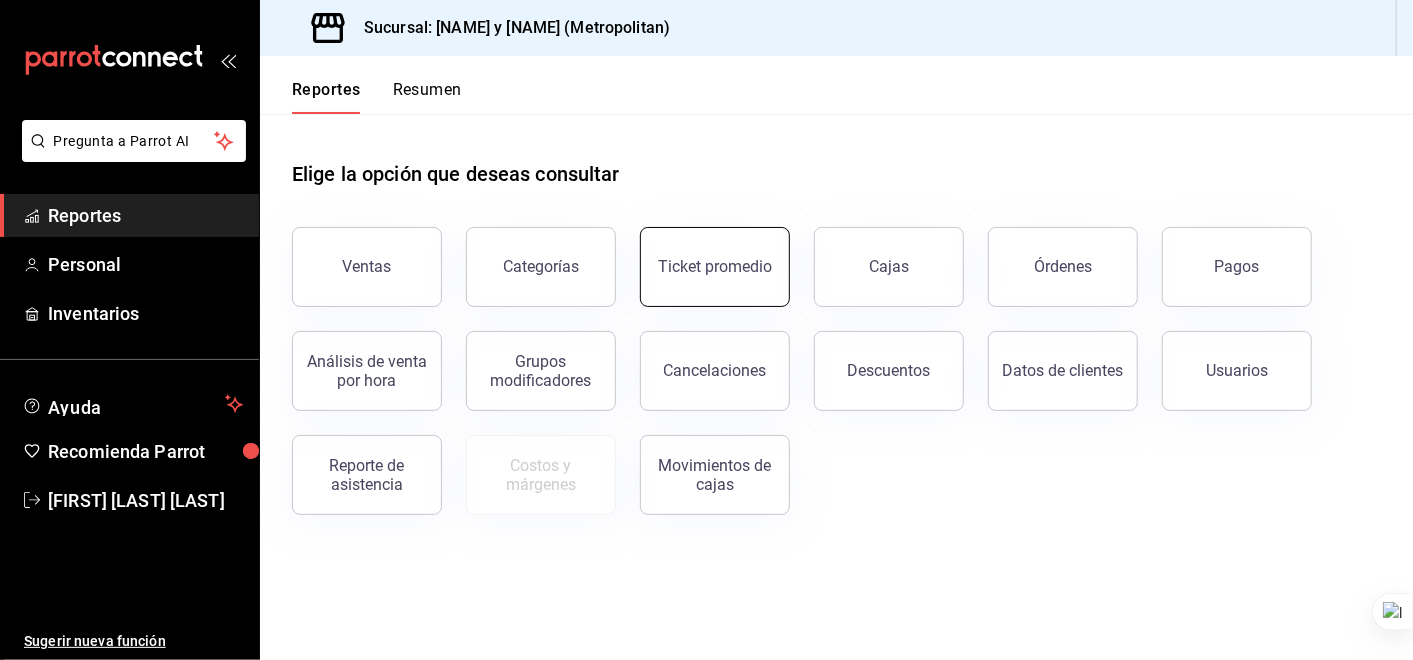 click on "Ticket promedio" at bounding box center (715, 266) 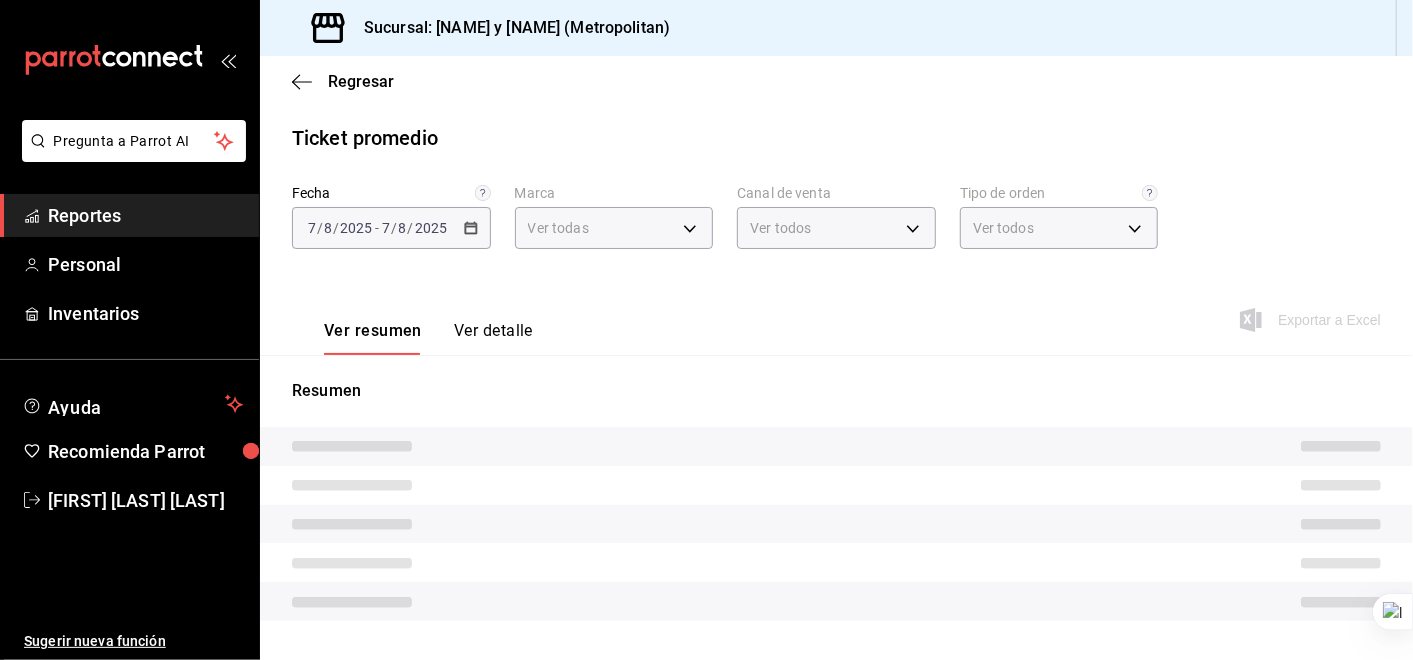 type on "[UUID]" 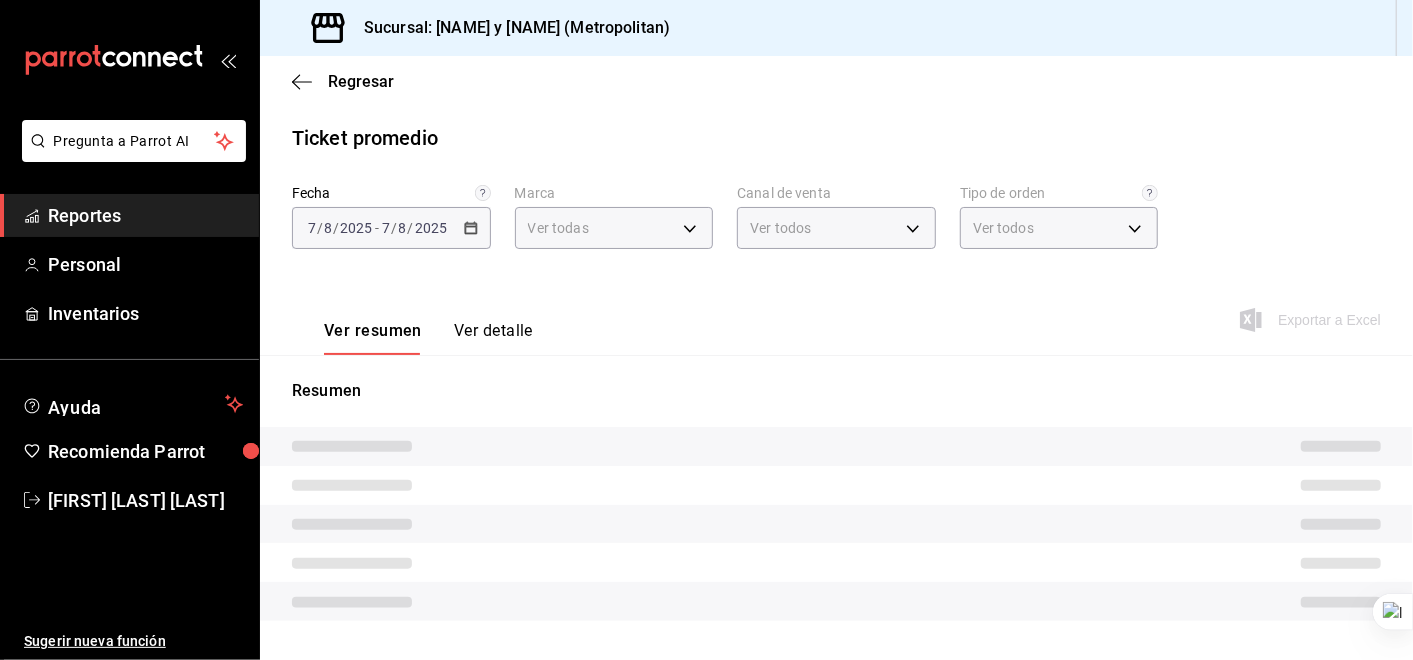 type on "PARROT,UBER_EATS,RAPPI,DIDI_FOOD,ONLINE" 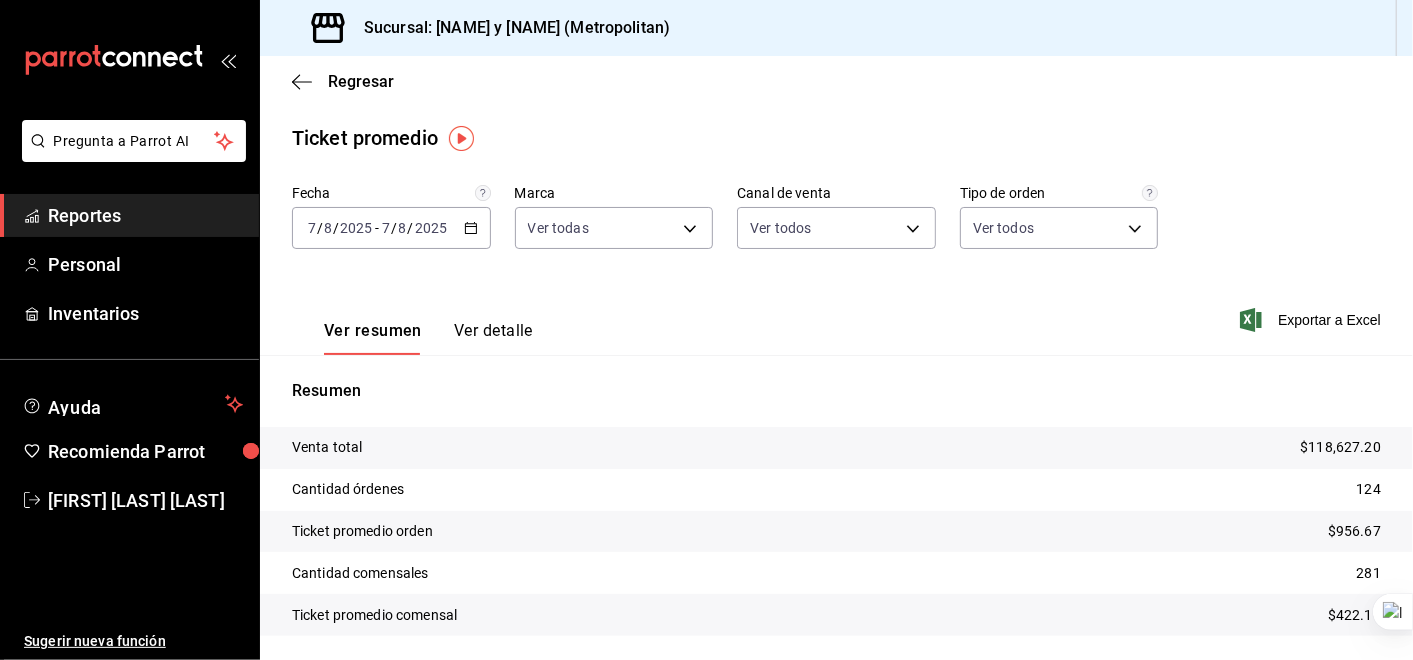 click 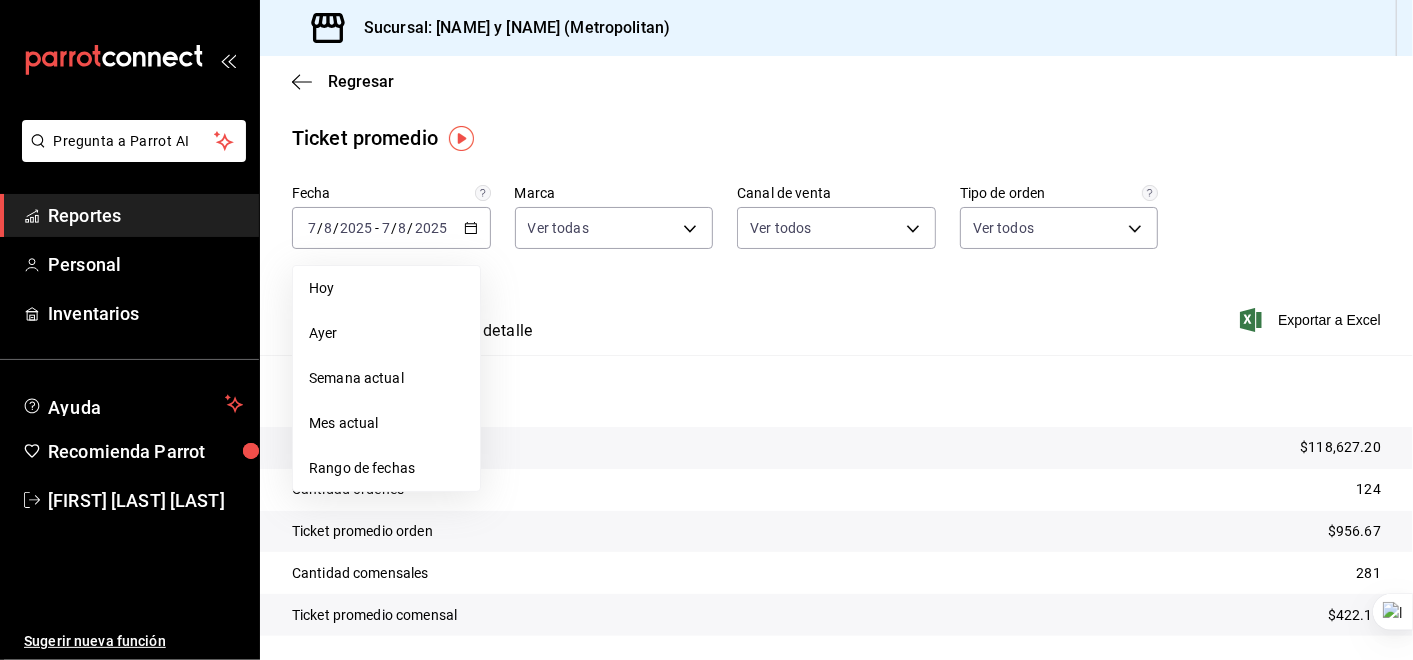 click on "Ver resumen Ver detalle Exportar a Excel" at bounding box center [836, 314] 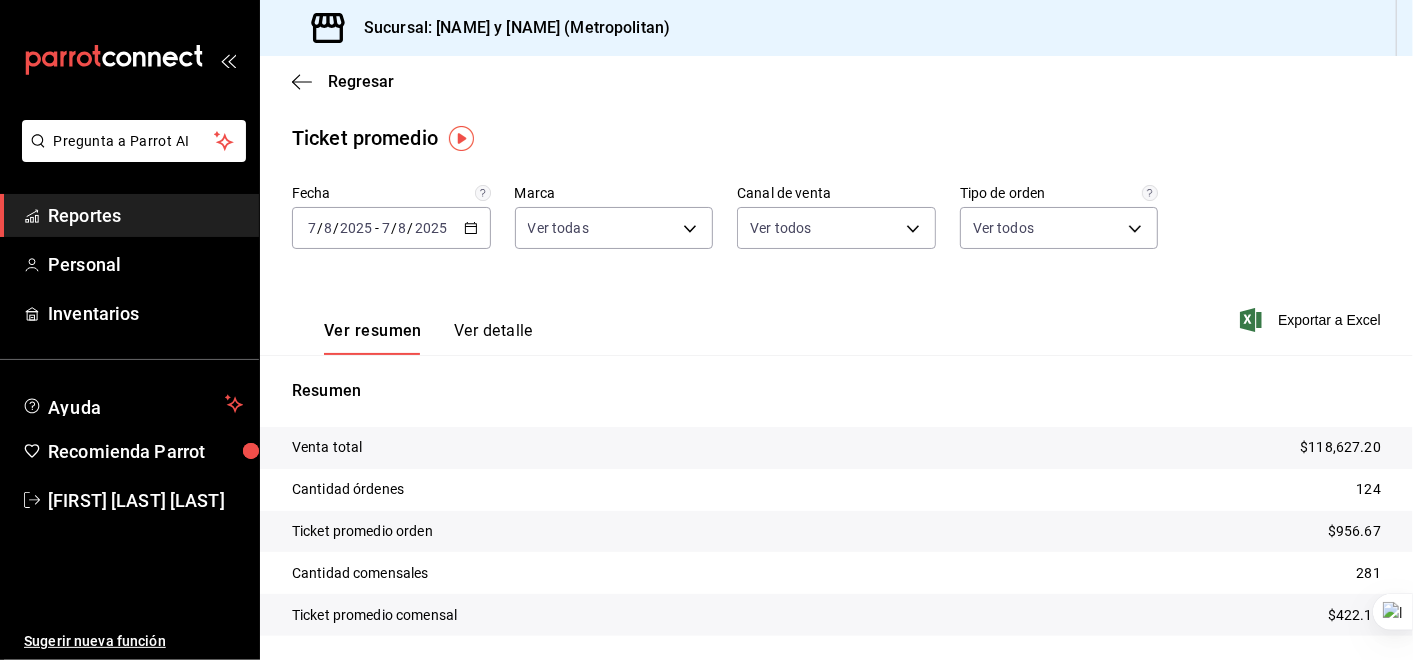 click 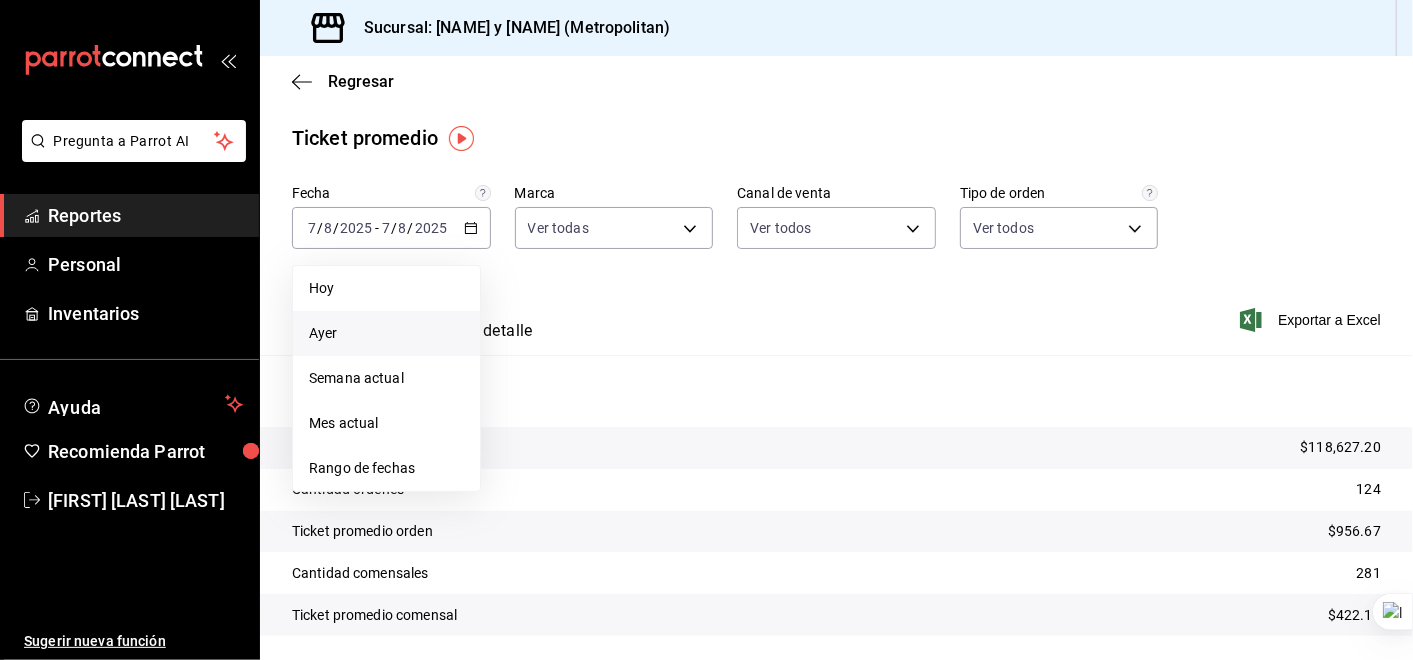 click on "Ayer" at bounding box center [386, 333] 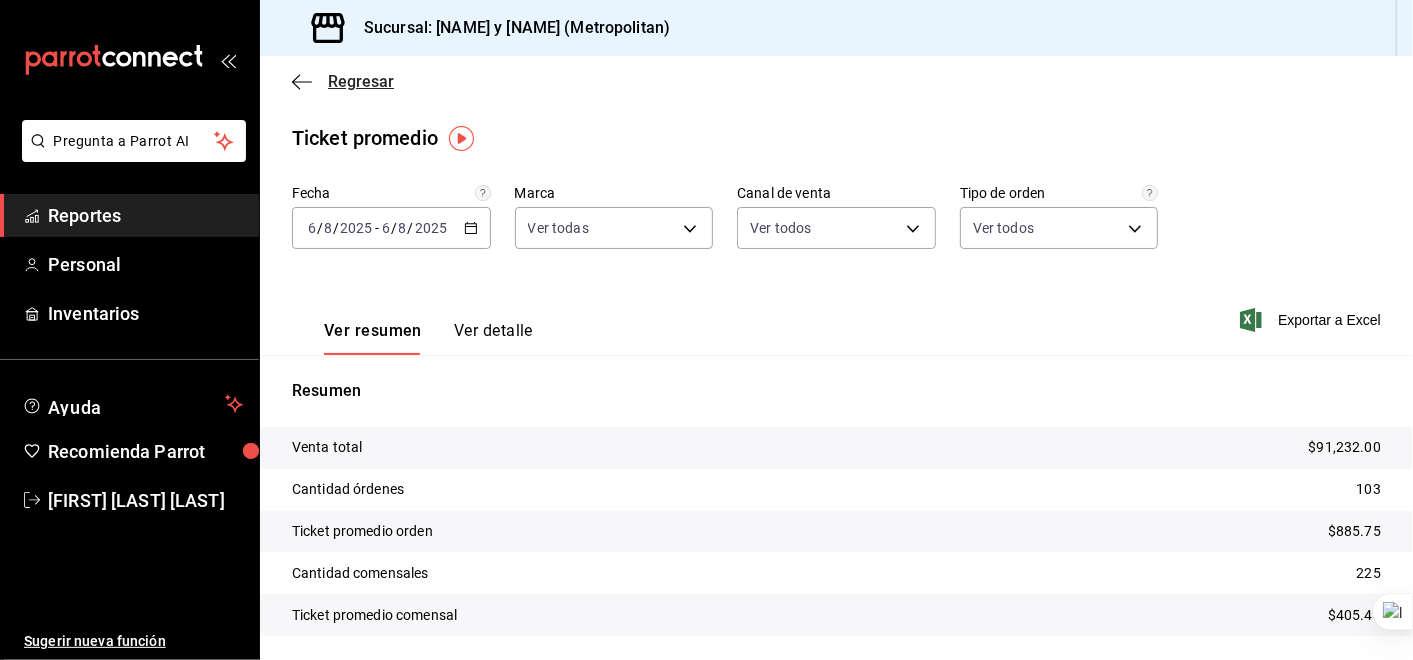 click 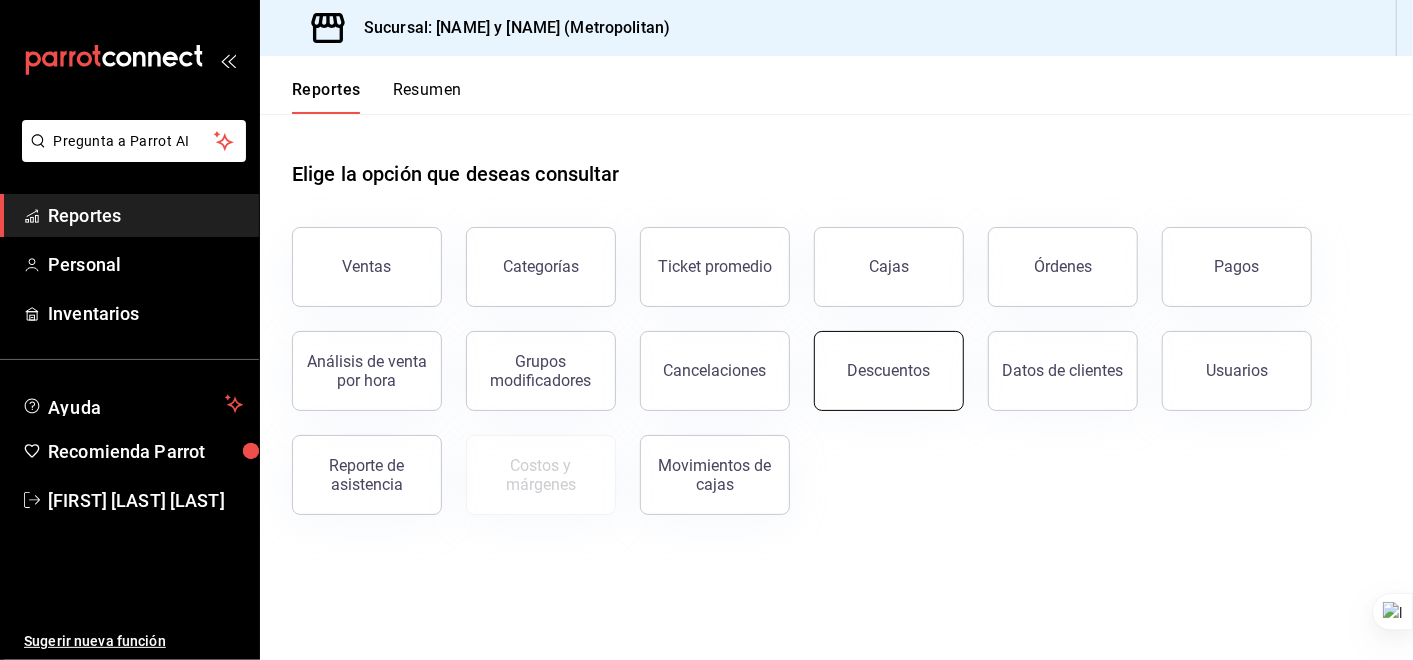 click on "Descuentos" at bounding box center [889, 370] 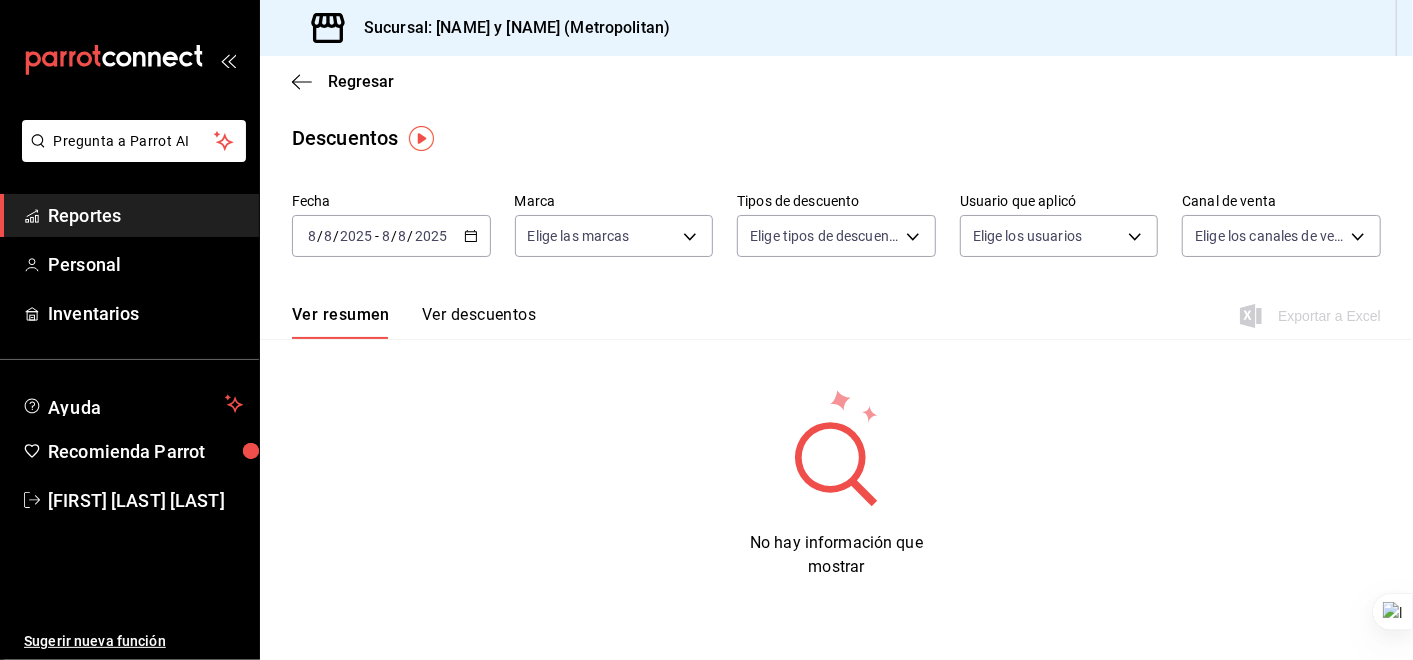 click 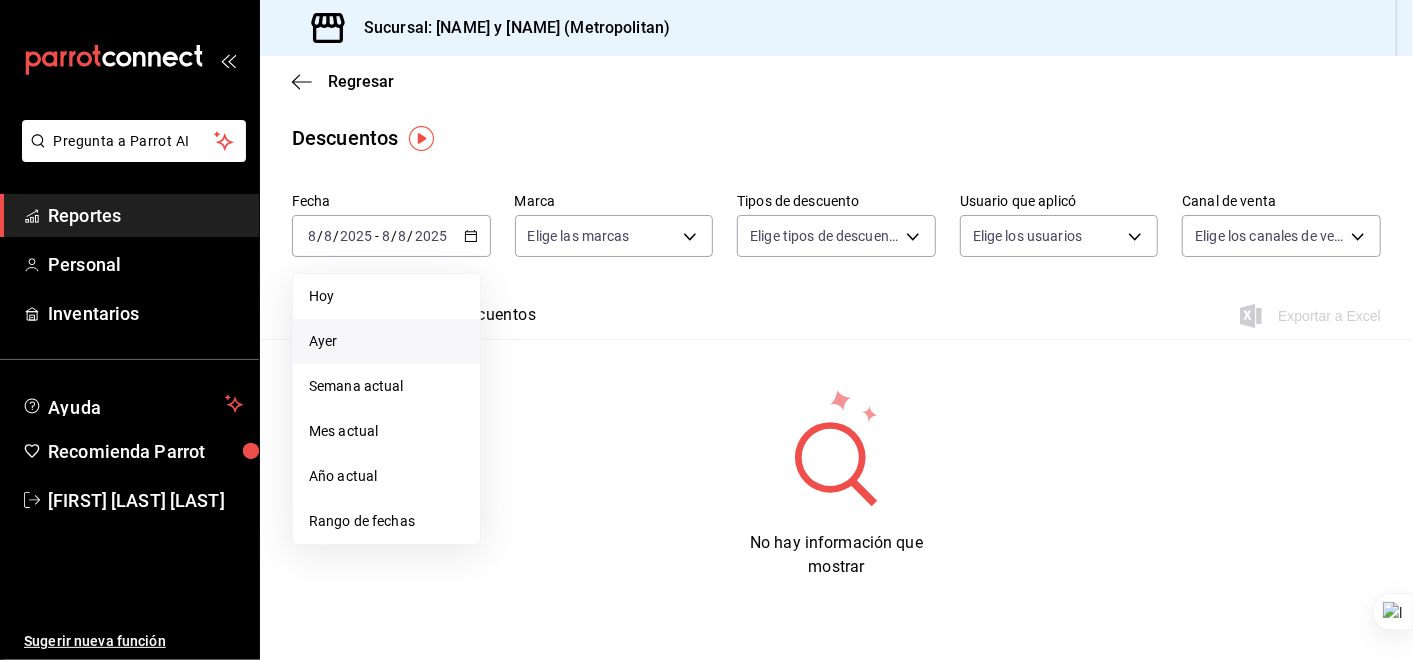 click on "Ayer" at bounding box center (386, 341) 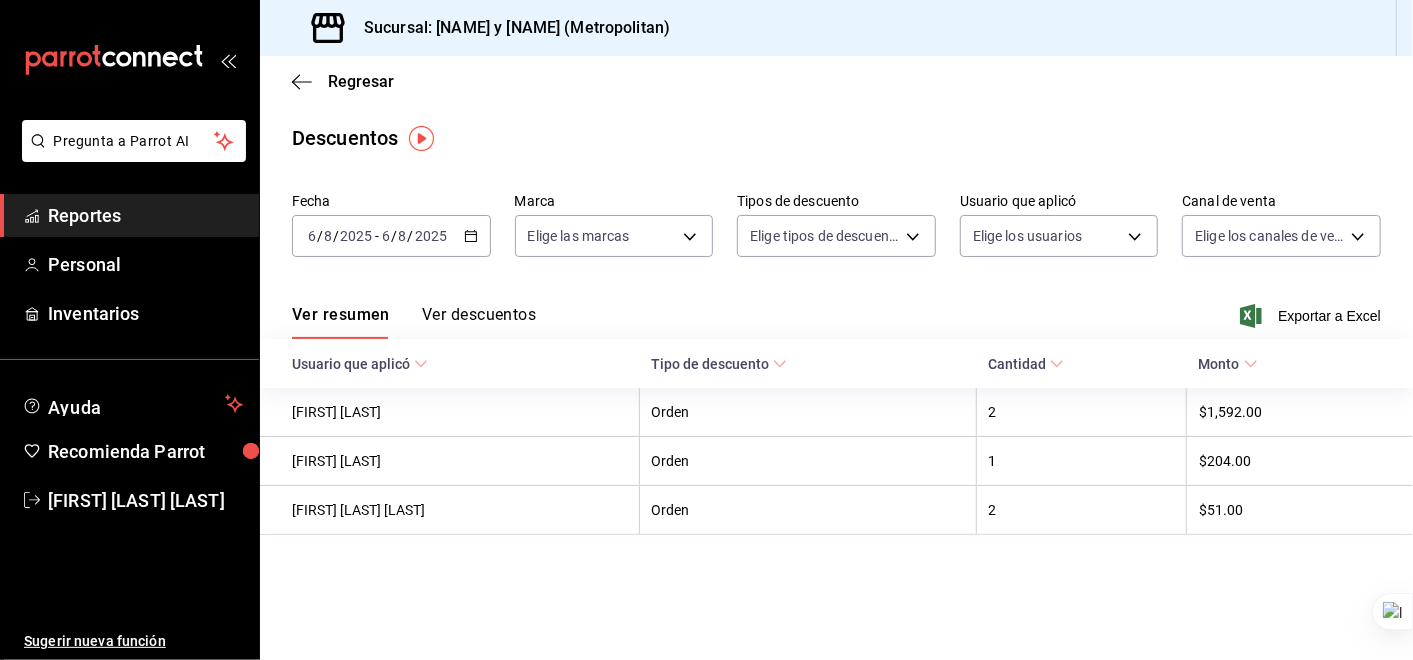 click 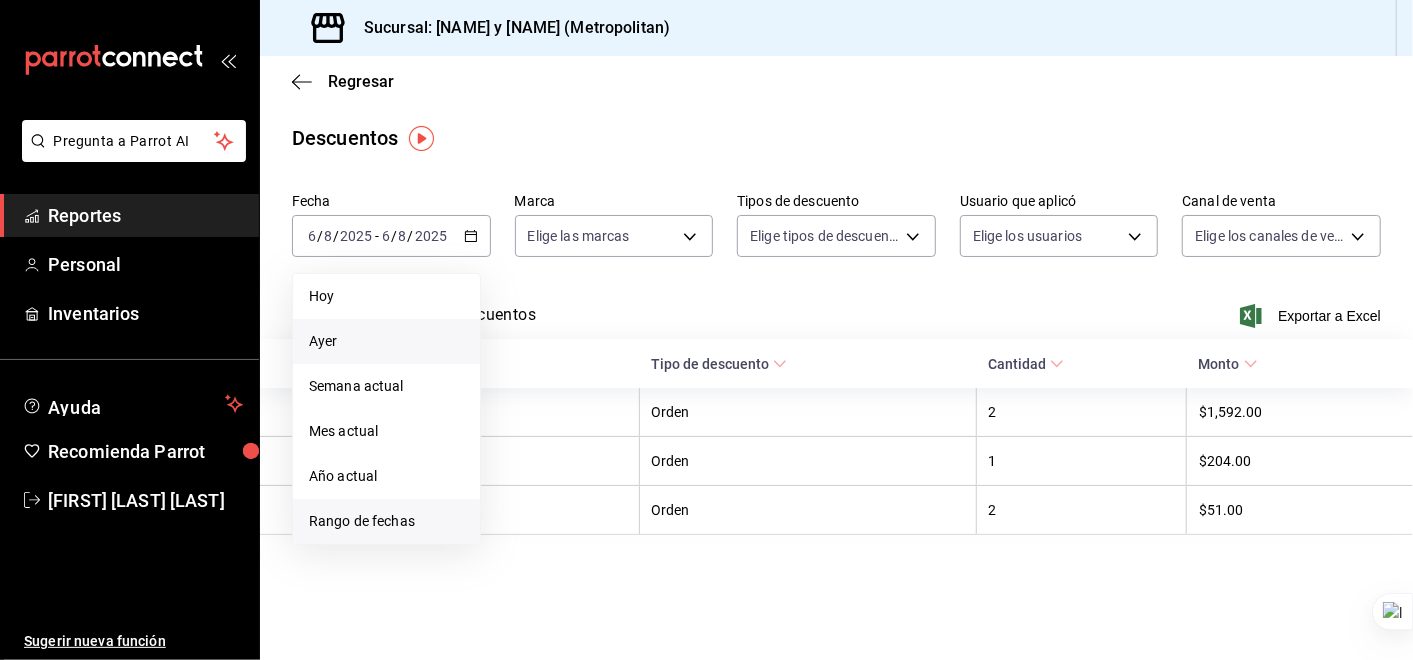 click on "Rango de fechas" at bounding box center [386, 521] 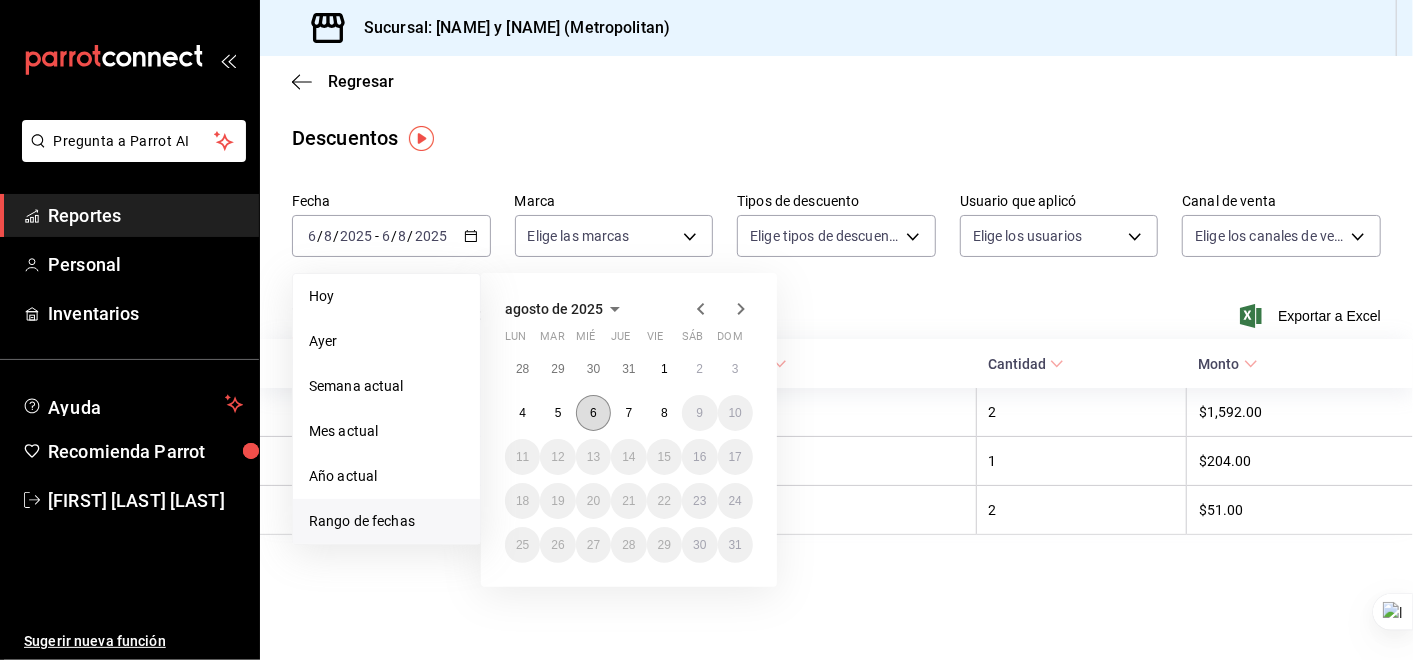 click on "6" at bounding box center [593, 413] 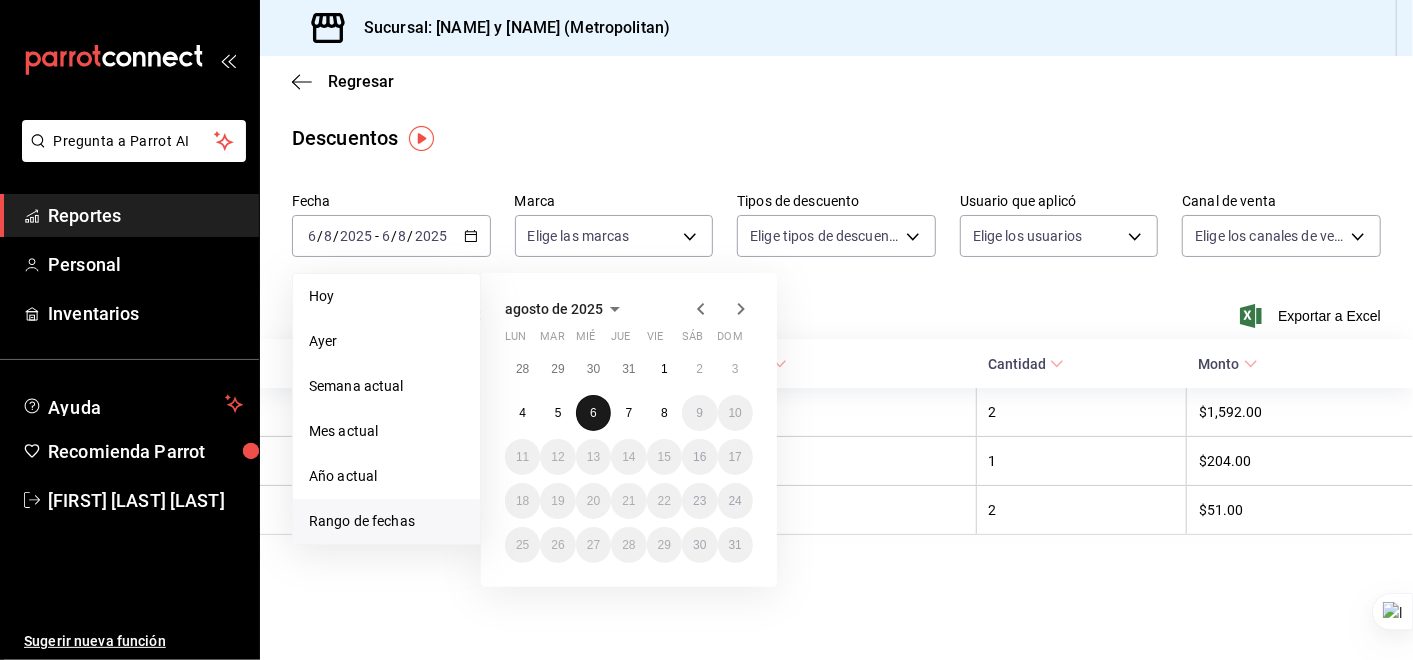 click on "6" at bounding box center (593, 413) 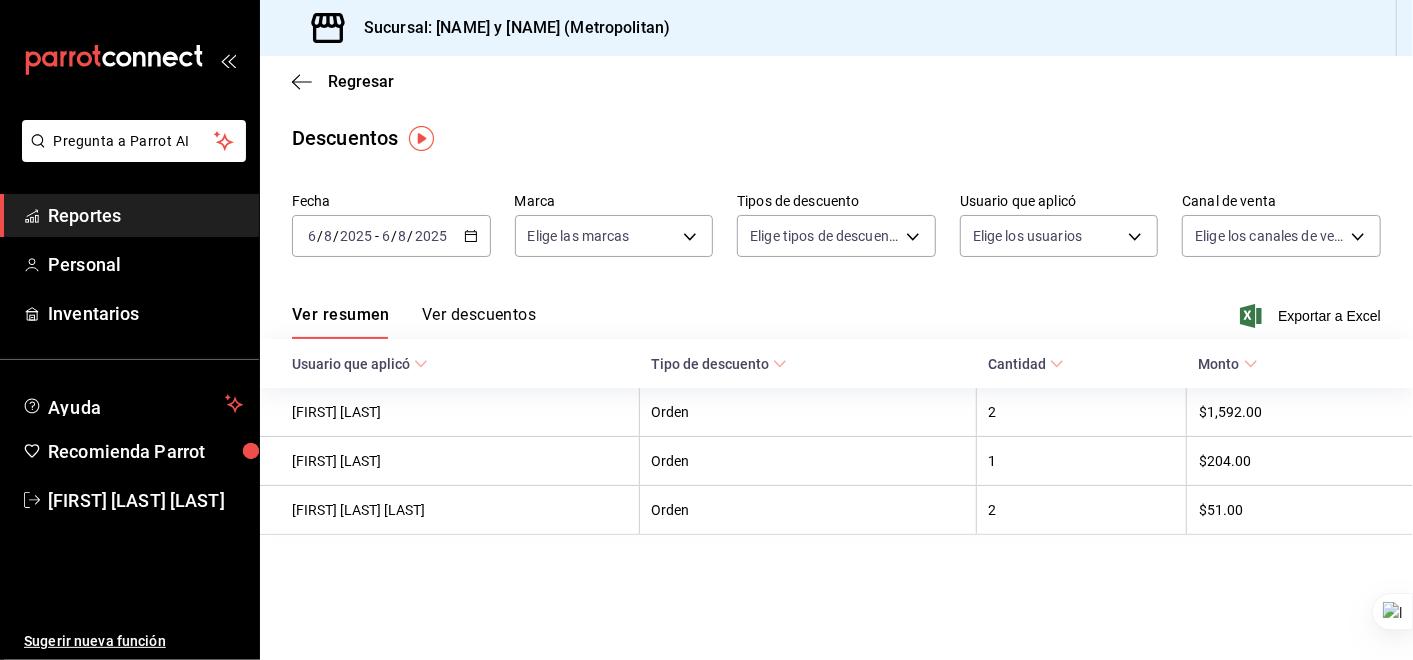 click 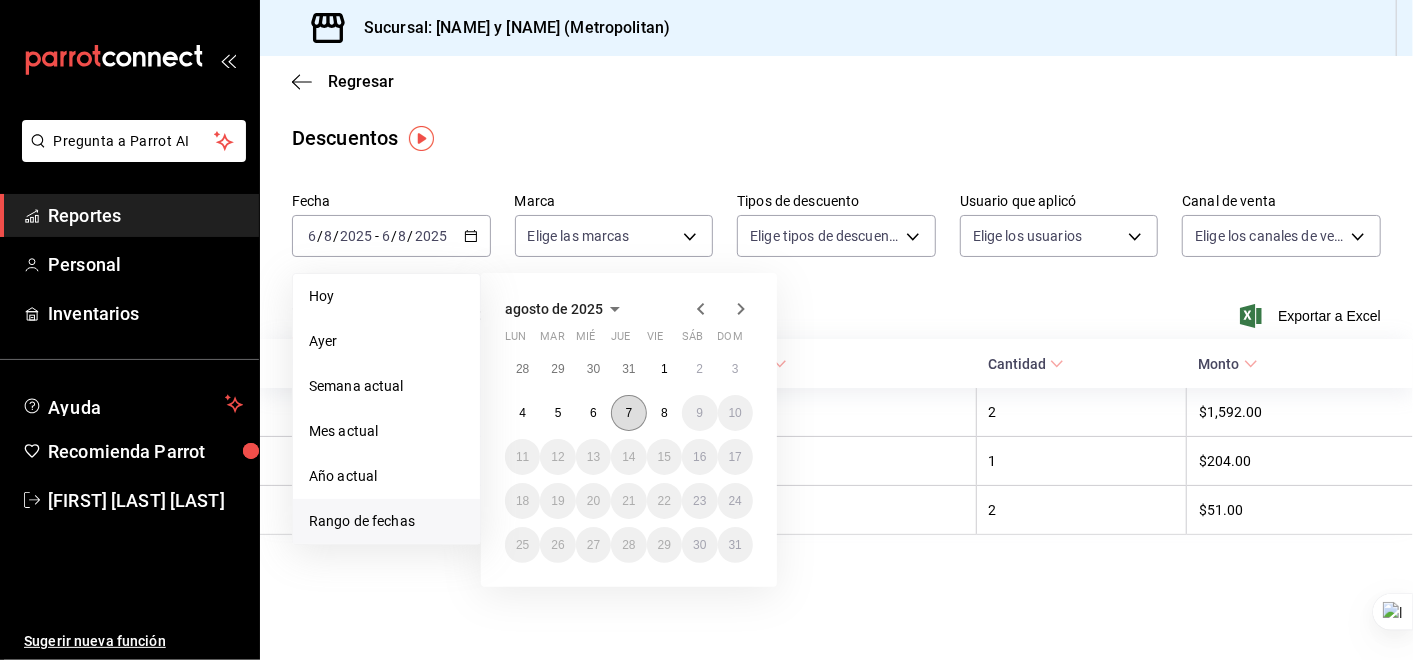 click on "7" at bounding box center [629, 413] 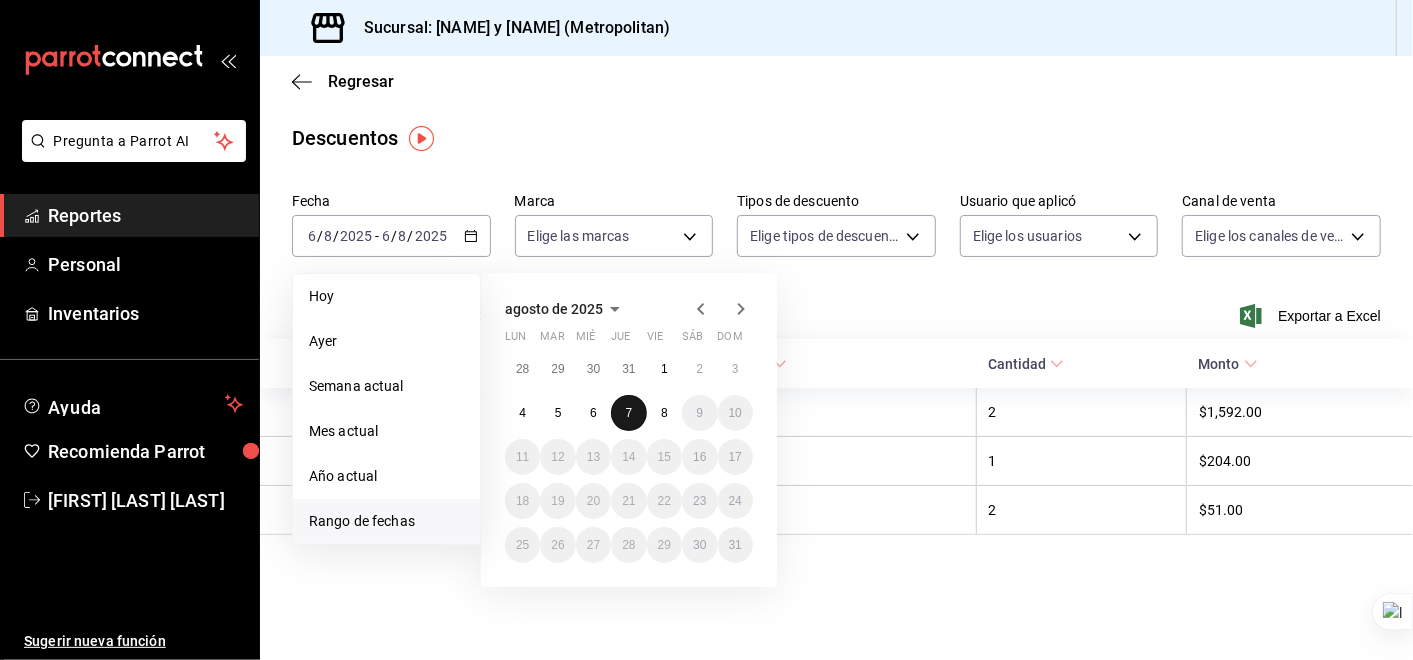 click on "7" at bounding box center [629, 413] 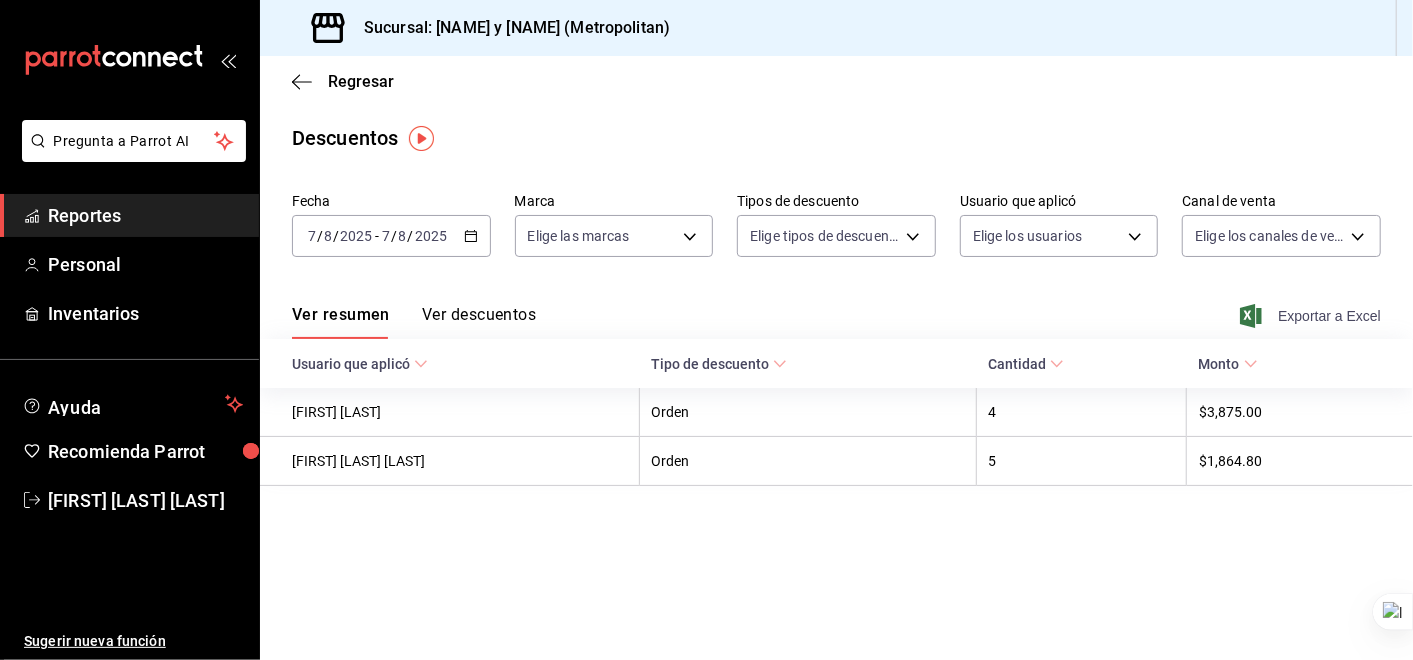 click on "Exportar a Excel" at bounding box center [1312, 316] 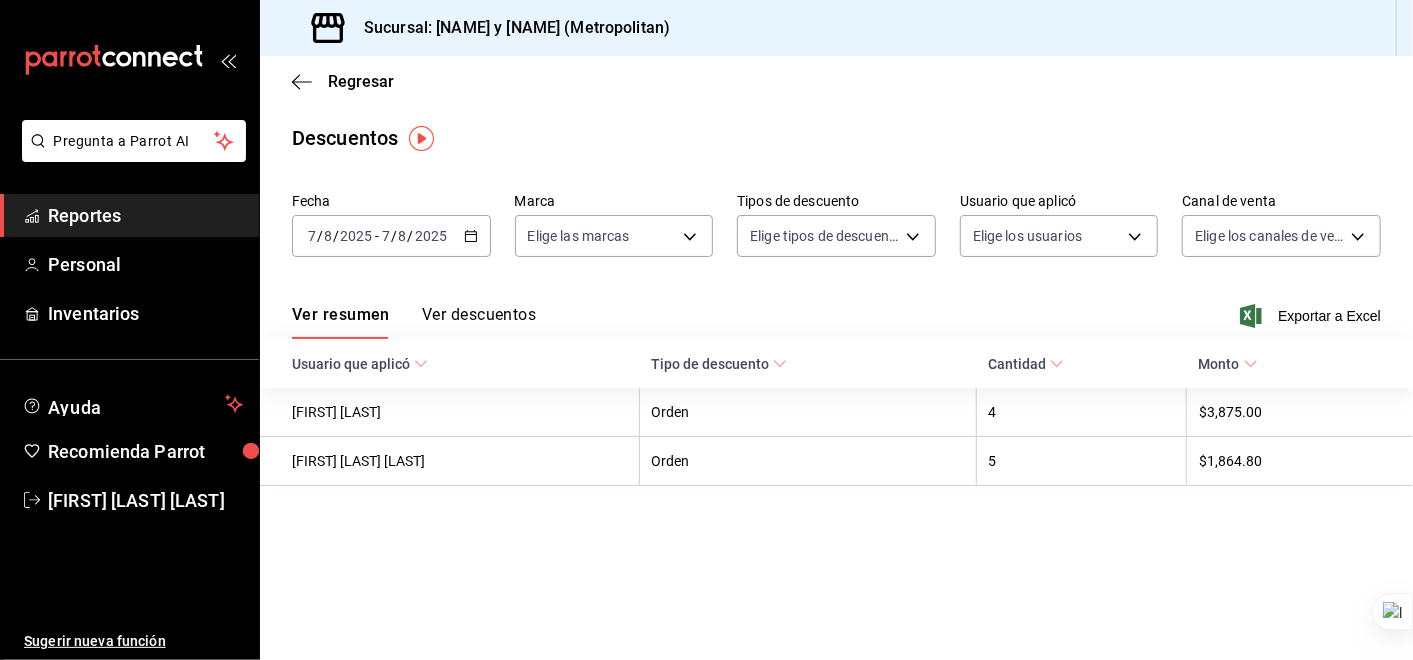 click on "Regresar Descuentos Fecha 2025-08-07 7 / 8 / 2025 - 2025-08-07 7 / 8 / 2025 Marca Elige las marcas Tipos de descuento Elige tipos de descuento Usuario que aplicó Elige los usuarios Canal de venta Elige los canales de venta Ver resumen Ver descuentos Exportar a Excel Usuario que aplicó Tipo de descuento Cantidad Monto [FIRST] [LAST] Orden 4 $3,875.00 [FIRST] [LAST] [LAST] Orden 5 $1,864.80" at bounding box center (836, 358) 